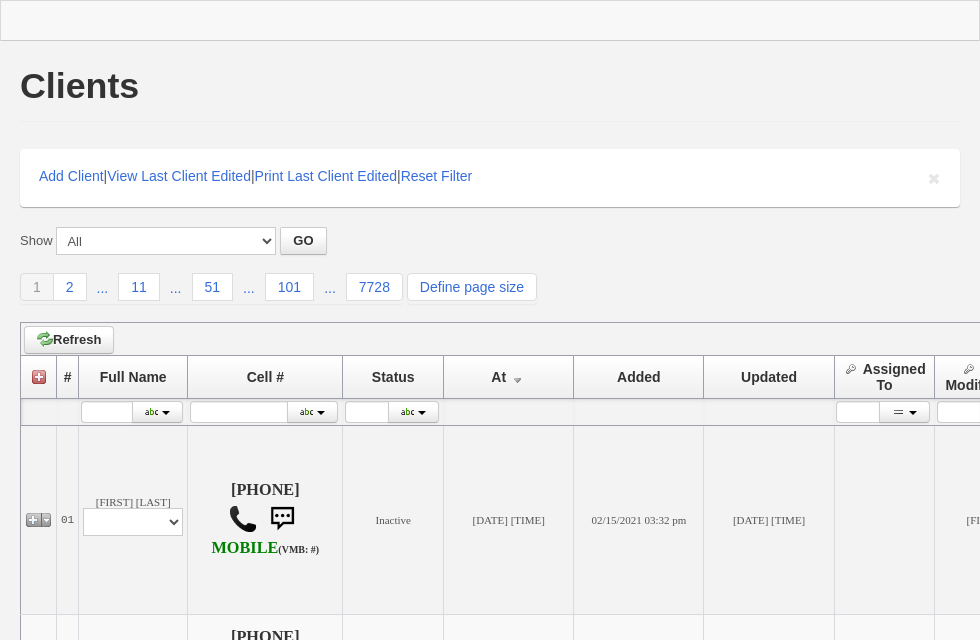 scroll, scrollTop: 0, scrollLeft: 0, axis: both 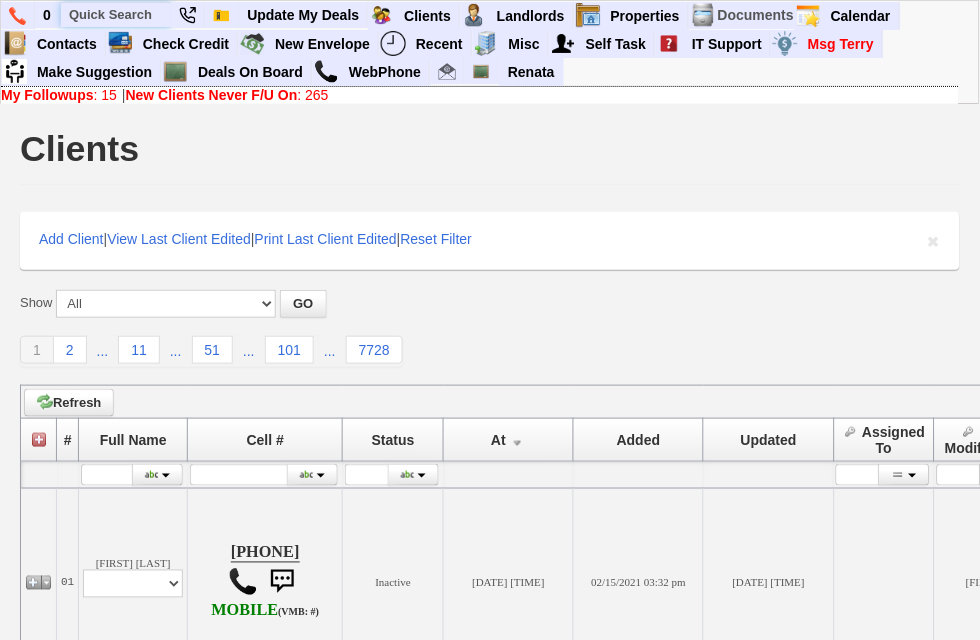 click at bounding box center (116, 14) 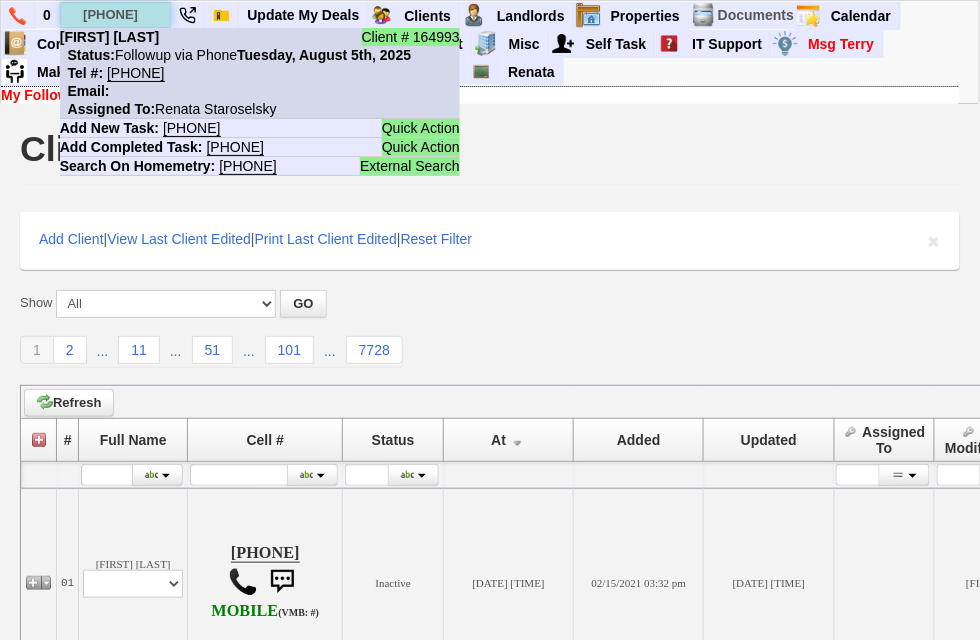 type on "631-921-6611" 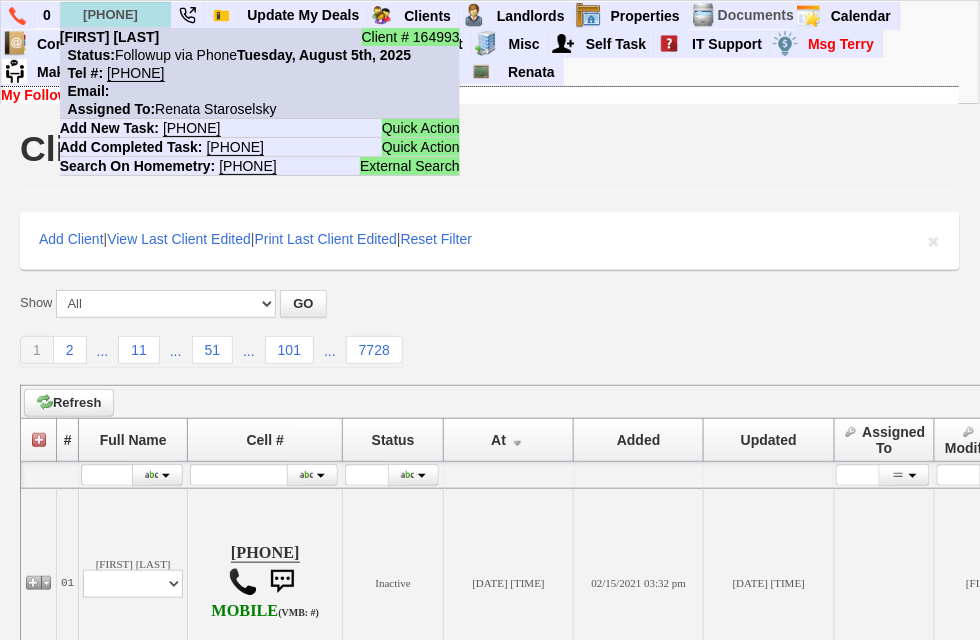 click on "Client # 164993
Shannon Kutner
Status:  Followup via Phone   Tuesday, August 5th, 2025
Tel #:   631-921-6611
Email:
Assigned To:  Renata Staroselsky" at bounding box center (260, 73) 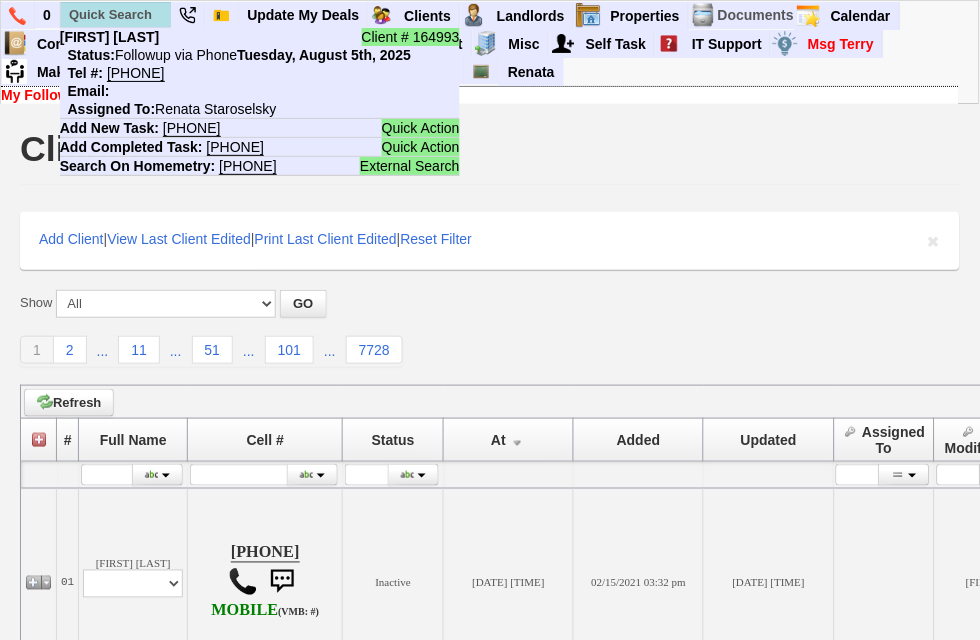 click on "Clients" at bounding box center (490, 153) 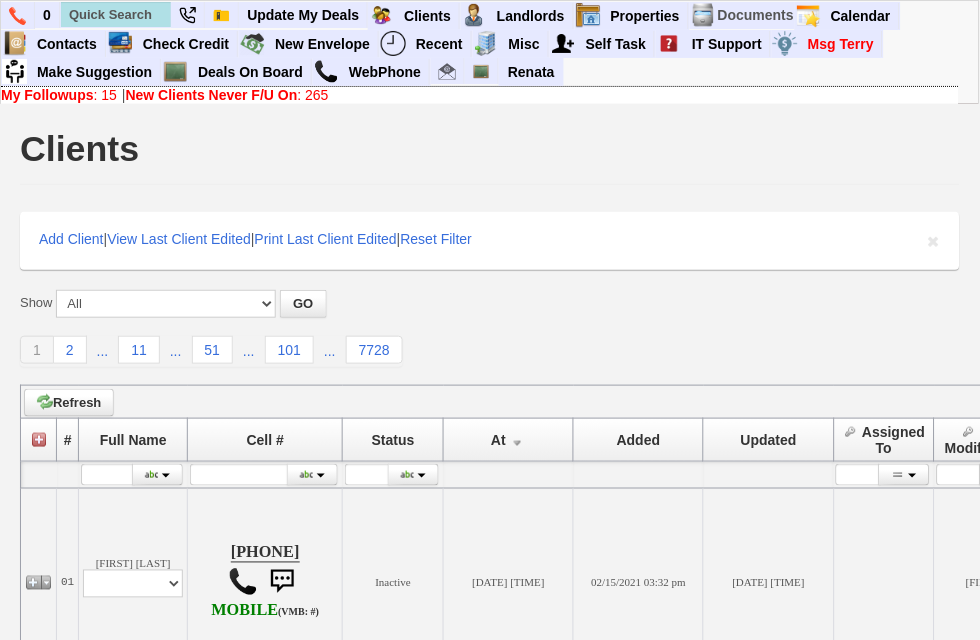 click on "New Clients Never F/U On" at bounding box center [212, 95] 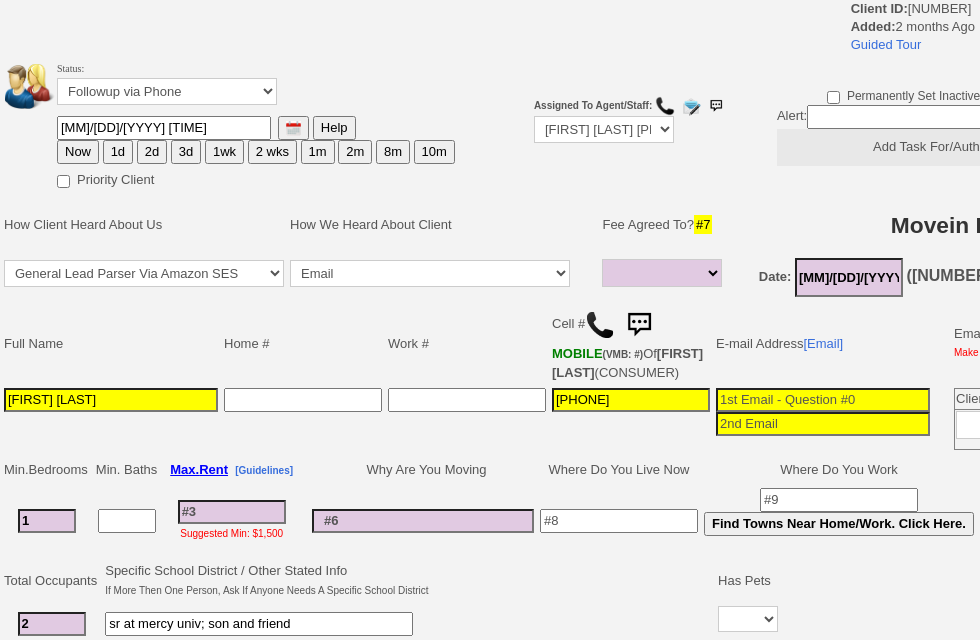 select 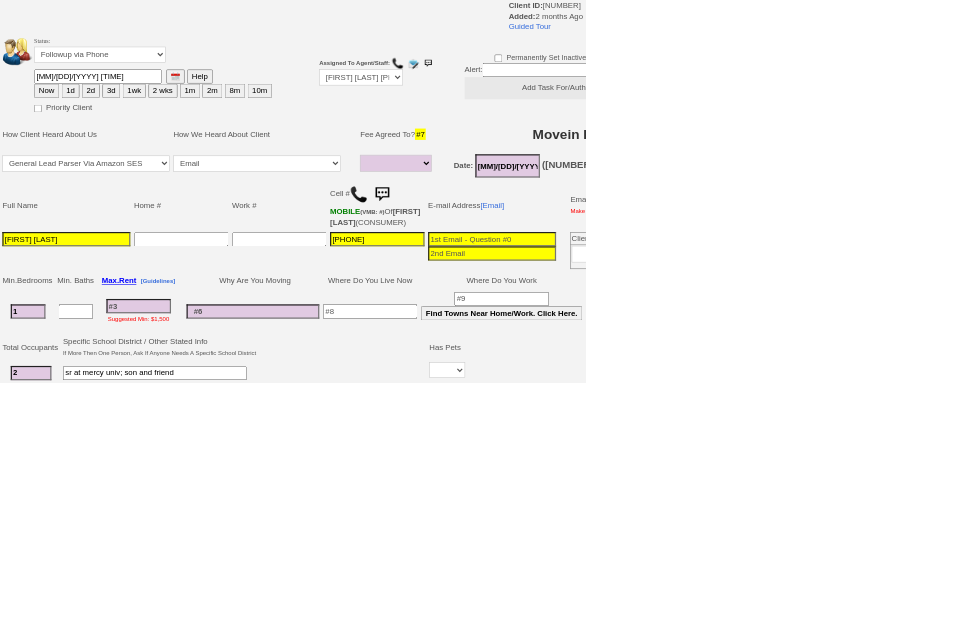 scroll, scrollTop: 0, scrollLeft: 0, axis: both 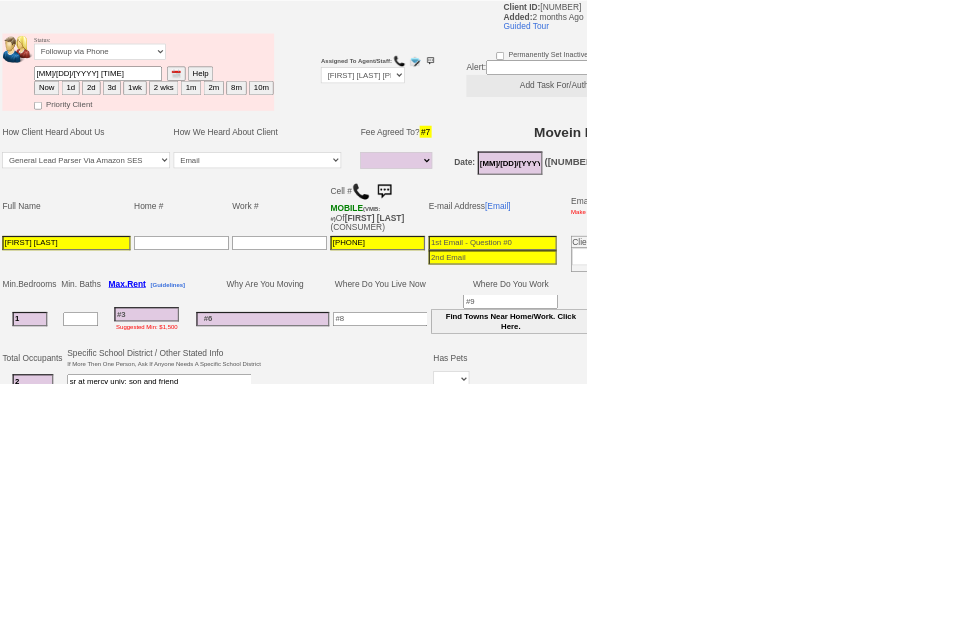 click at bounding box center [603, 321] 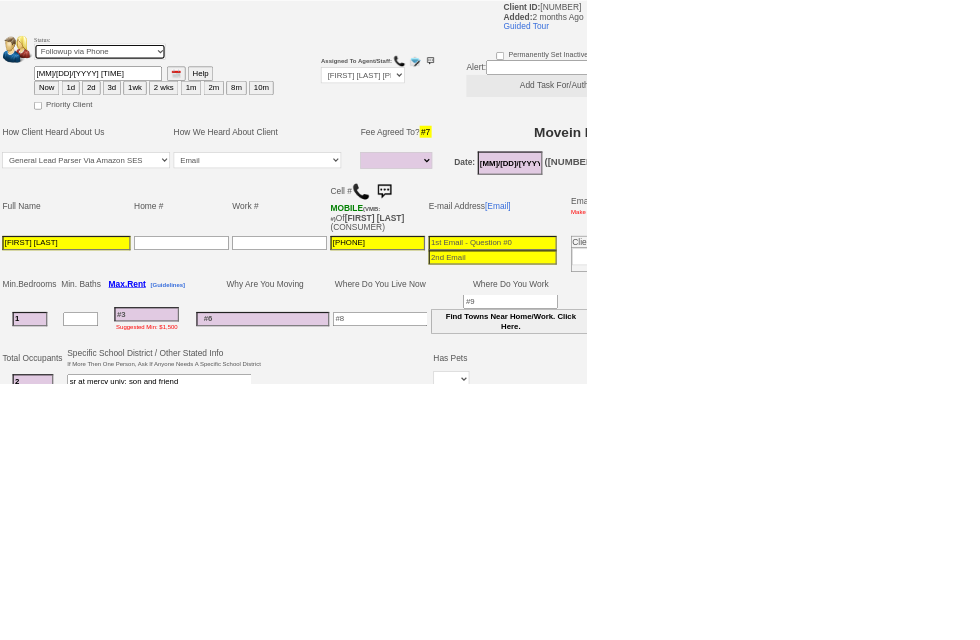 click on "Followup via Phone Followup via Email Followup When Section 8 Property Found Deal Closed - Followup Before Lease Expires Needs Email Address Needs Phone Number From Lead Source HSH is Awaiting Response To Automatic Email Form Incomplete Inactive" at bounding box center [167, 87] 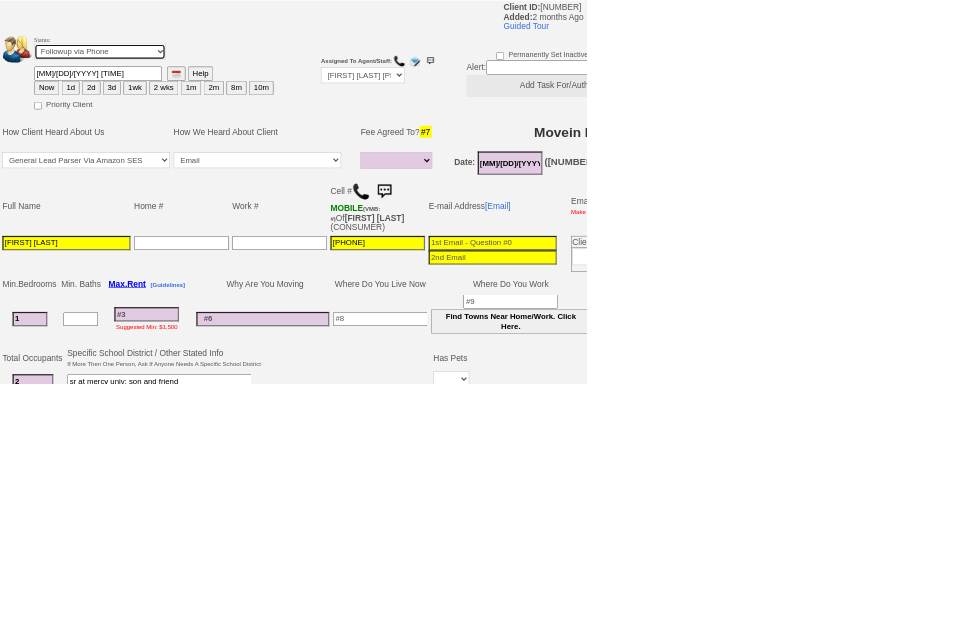 scroll, scrollTop: 137, scrollLeft: 0, axis: vertical 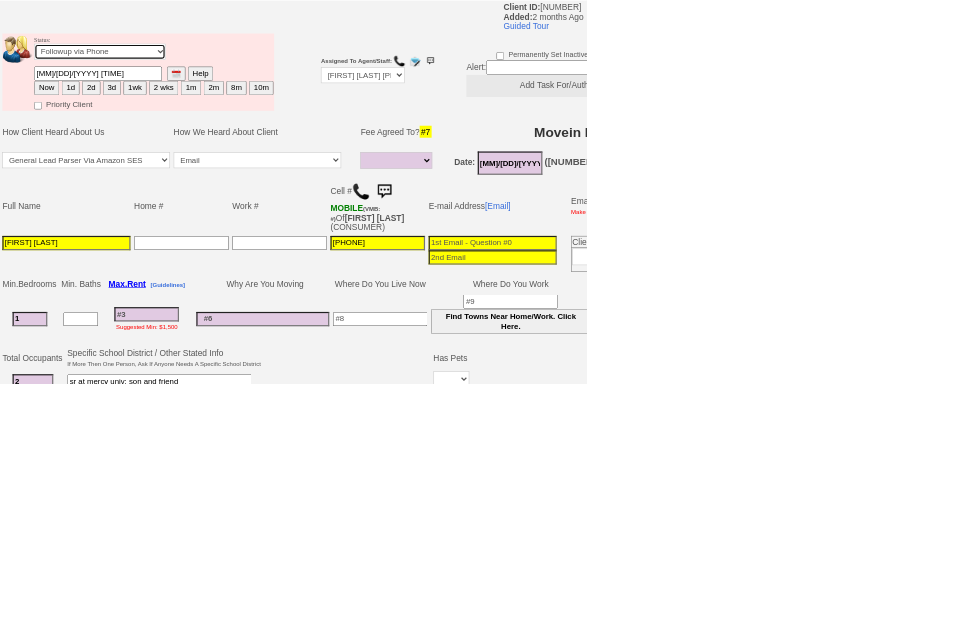 select on "Inactive" 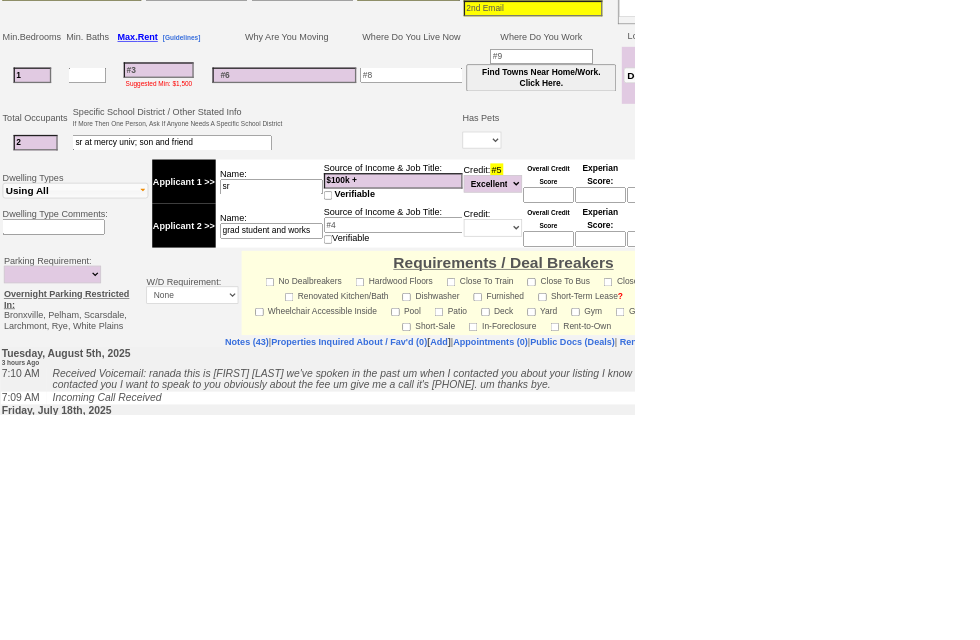 click on "Insert New Note Here" at bounding box center [739, 861] 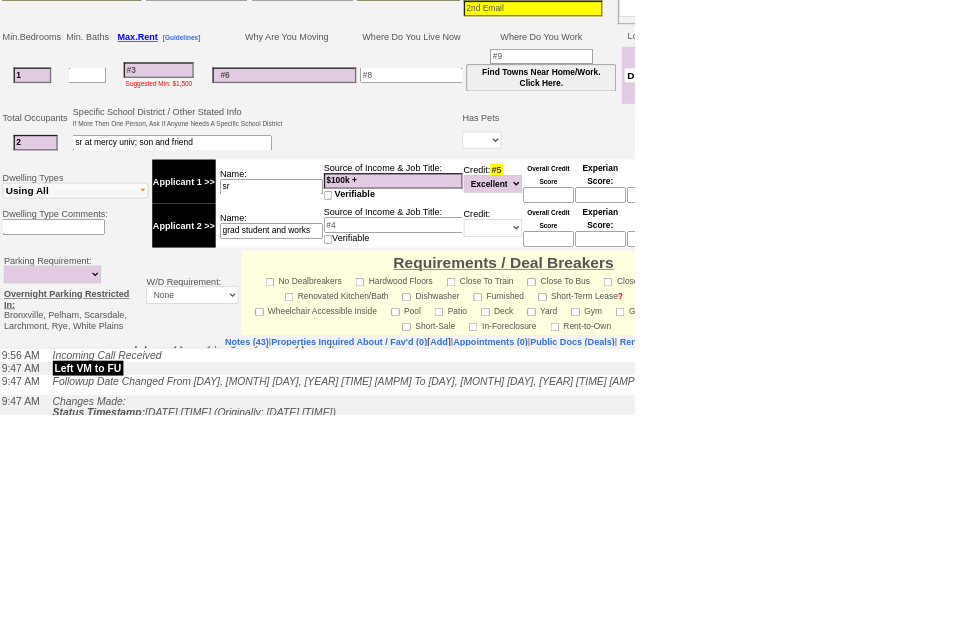 scroll, scrollTop: 226, scrollLeft: 0, axis: vertical 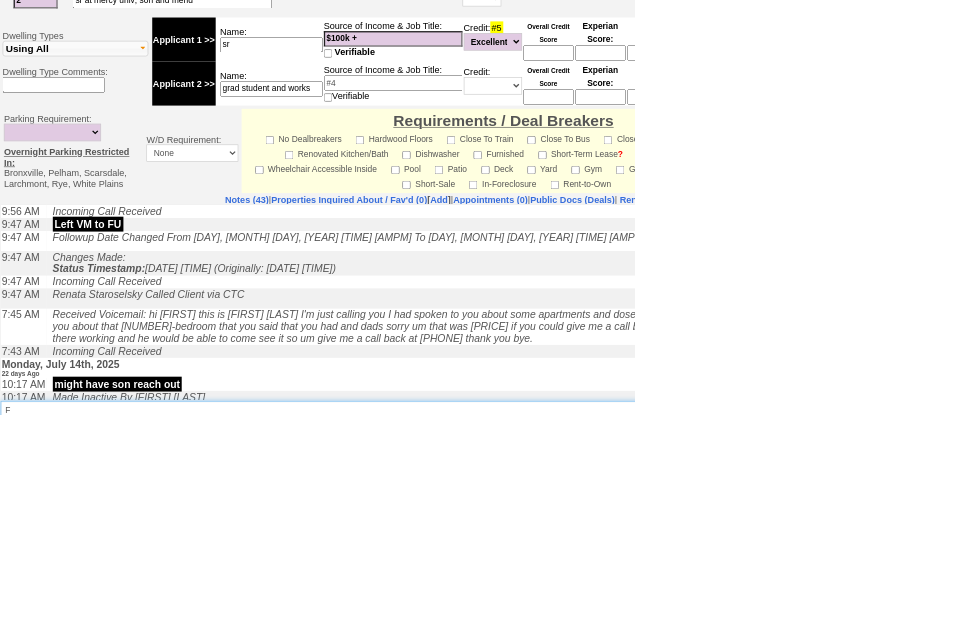 type on "F" 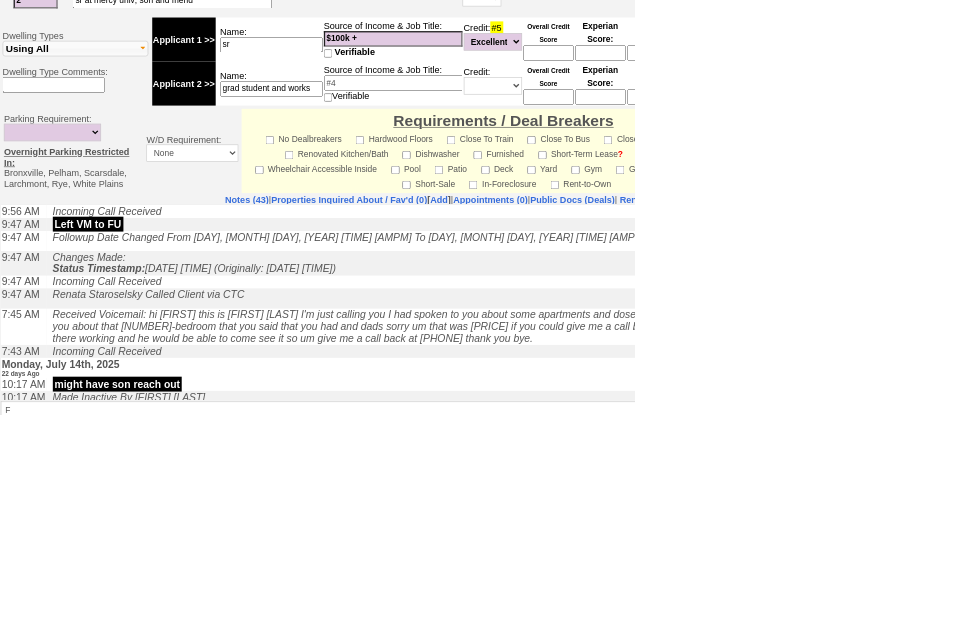 click on "Save" at bounding box center (76, 721) 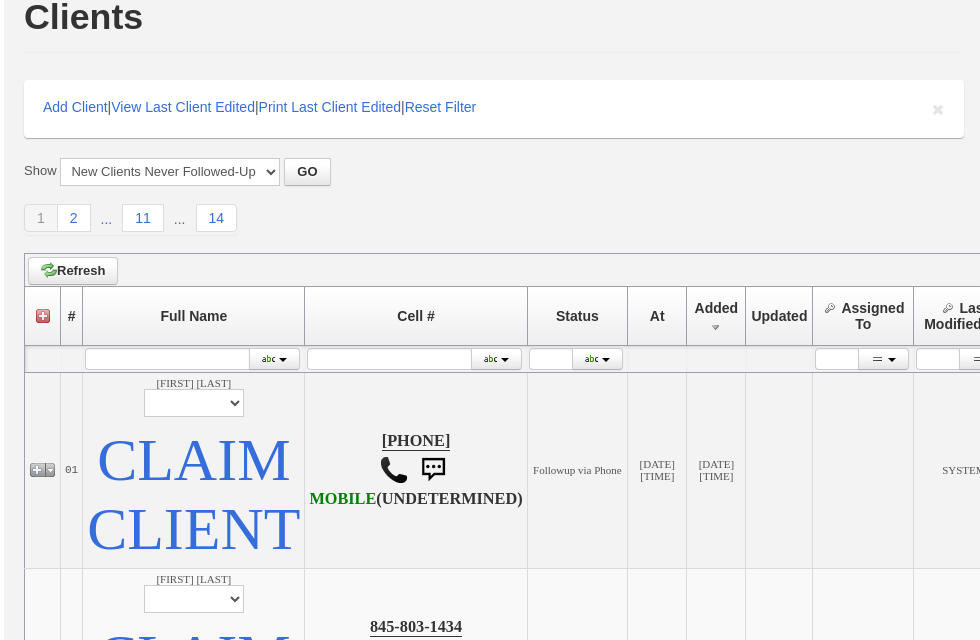 scroll, scrollTop: 0, scrollLeft: 0, axis: both 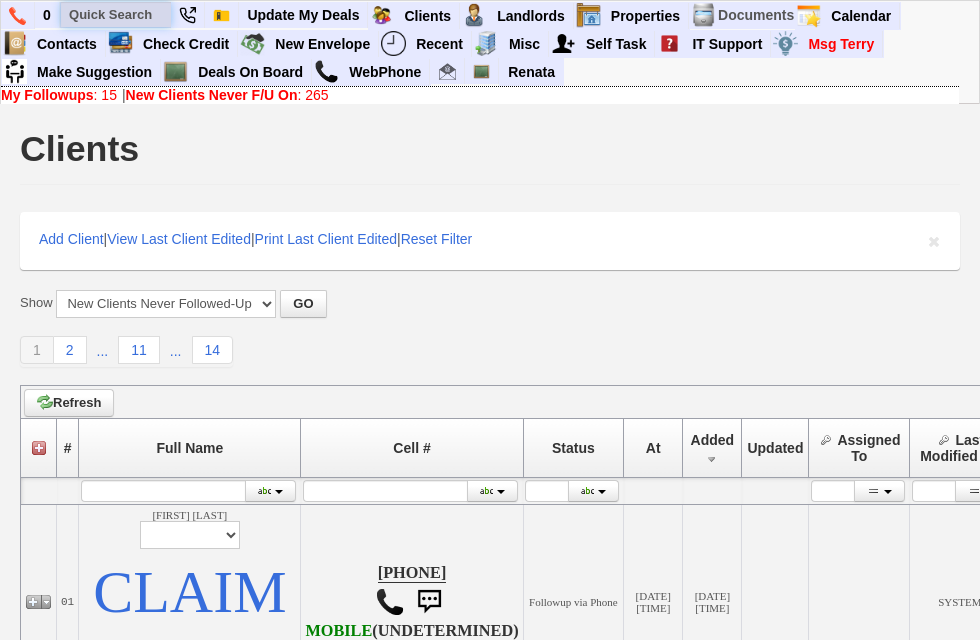 click at bounding box center (116, 14) 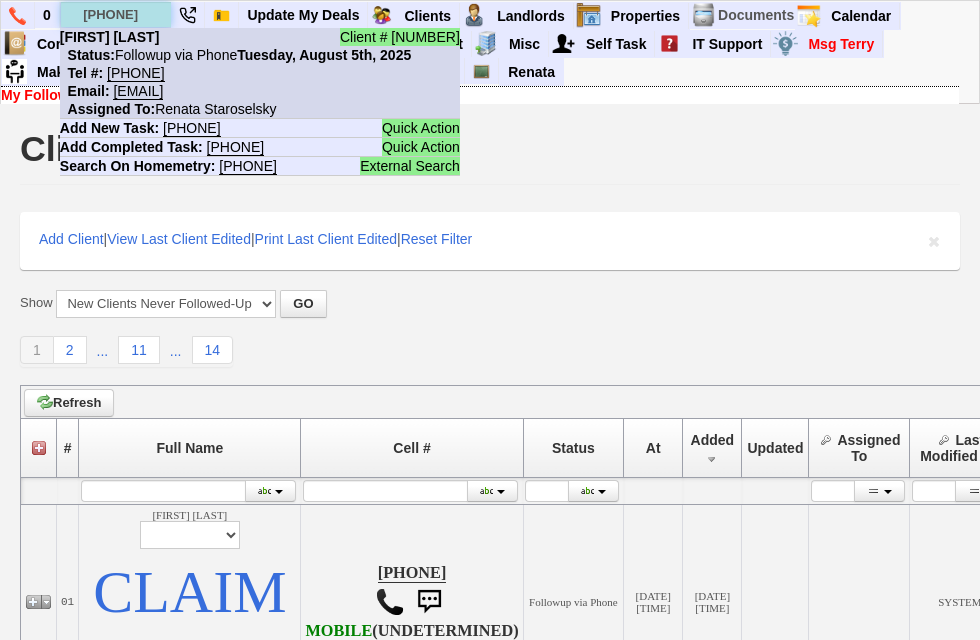 type on "862-621-5253" 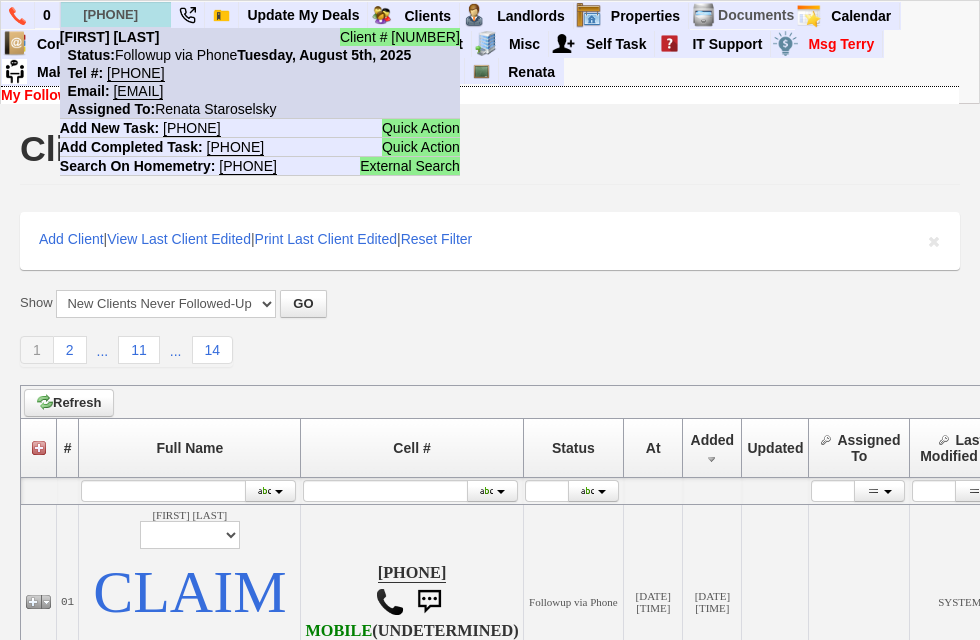 click on "Client # 166565
Besjana Martini
Status:  Followup via Phone   Tuesday, August 5th, 2025
Tel #:   862-621-5253
Email:   51jthuc7sstpci54rgzvkq5eqs0@convo.zillow.com
Assigned To:  Renata Staroselsky" at bounding box center [260, 73] 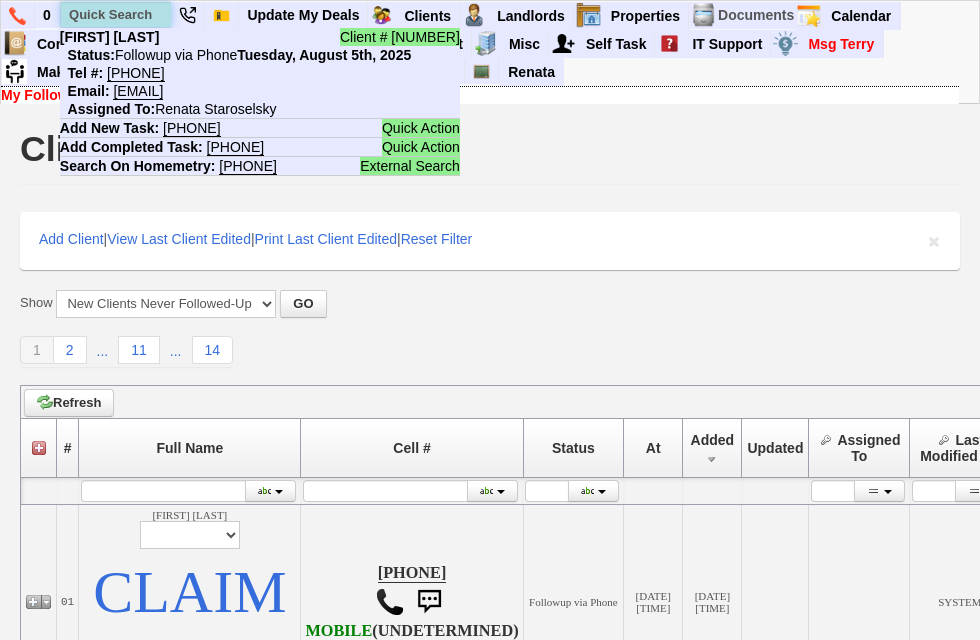 click at bounding box center [116, 14] 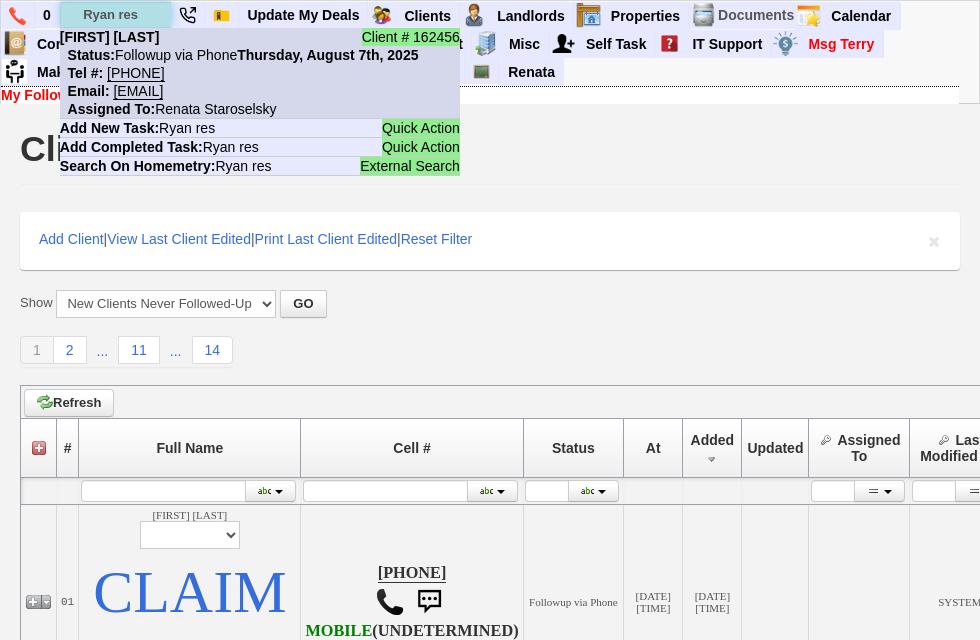 type on "Ryan res" 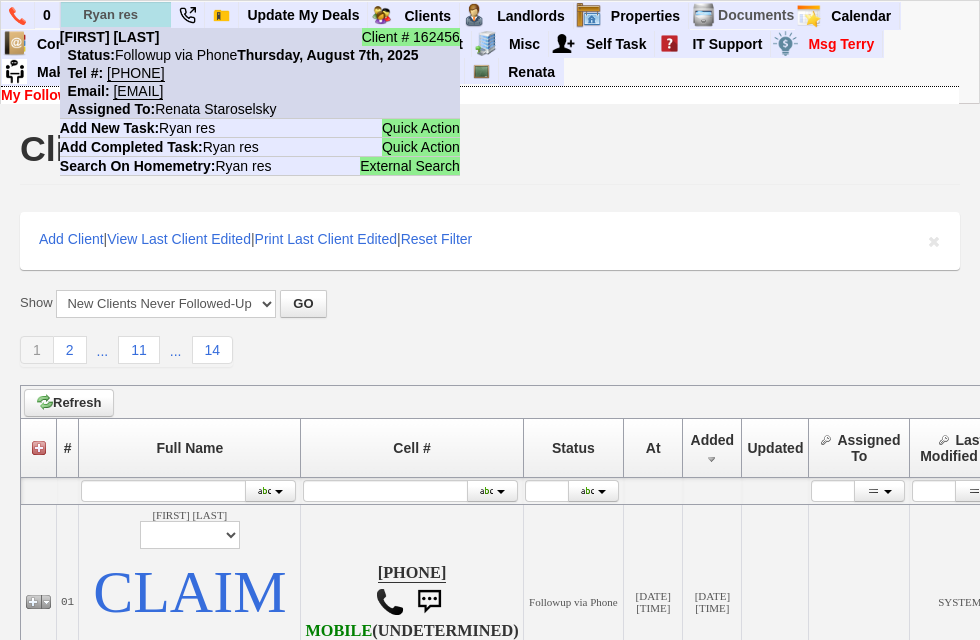 click on "Client # 162456
Ryan Resnick
Status:  Followup via Phone   Thursday, August 7th, 2025
Tel #:   516-835-2003
Email:   ryanresnick4@gmail.com
Assigned To:  Renata Staroselsky" at bounding box center (260, 73) 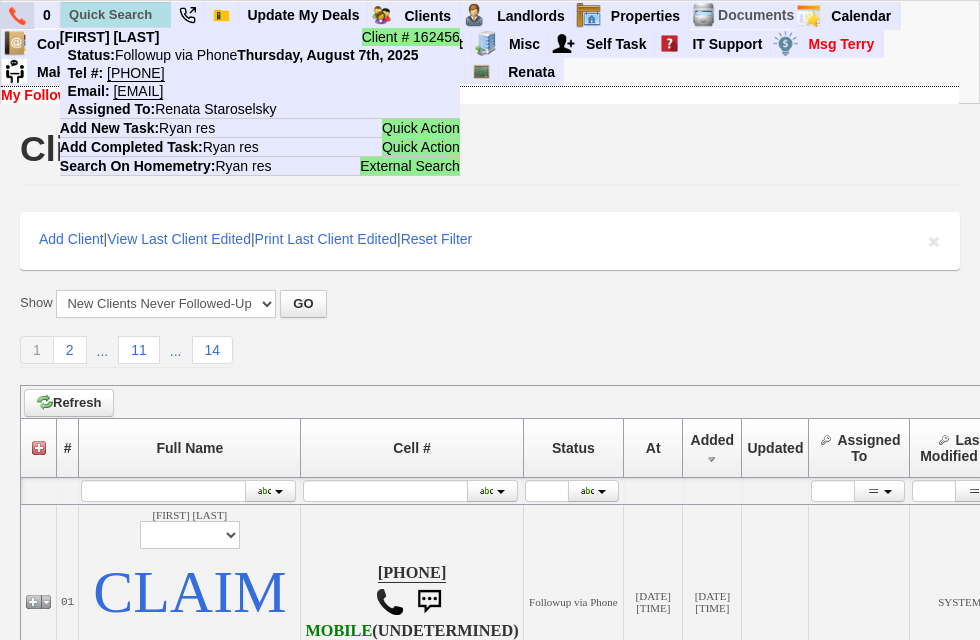click at bounding box center [17, 16] 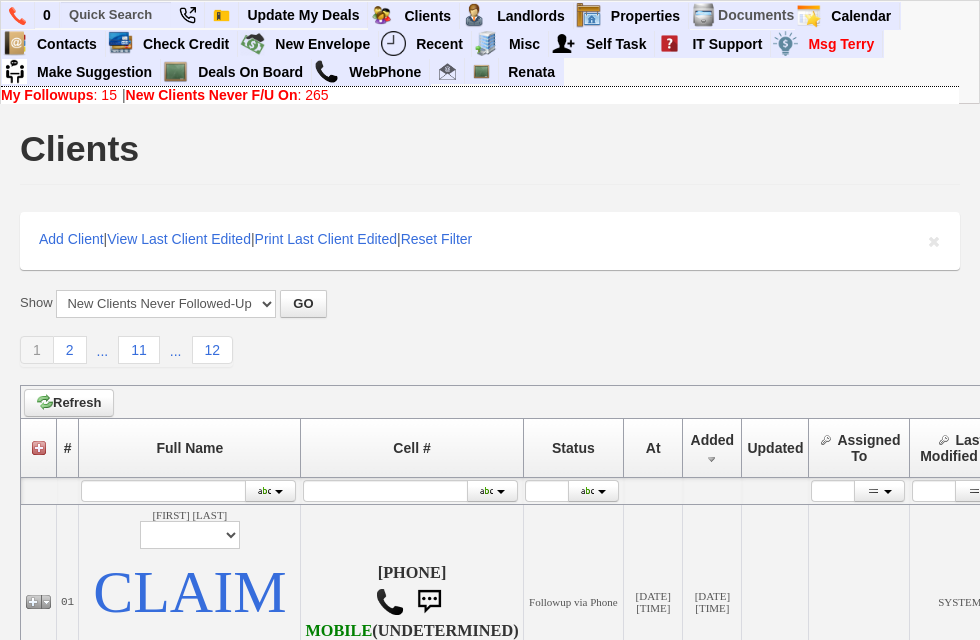scroll, scrollTop: 0, scrollLeft: 0, axis: both 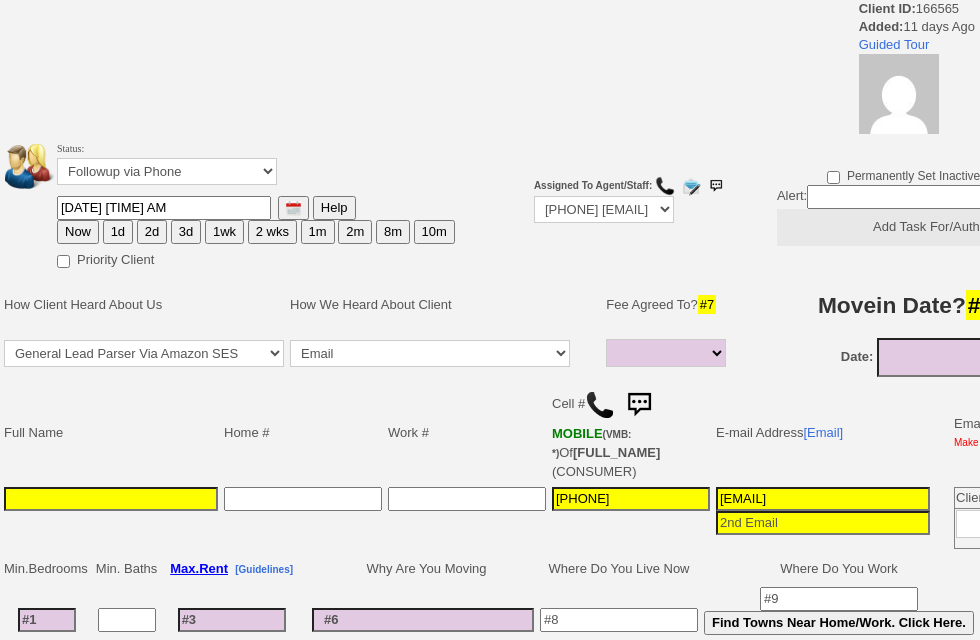 select 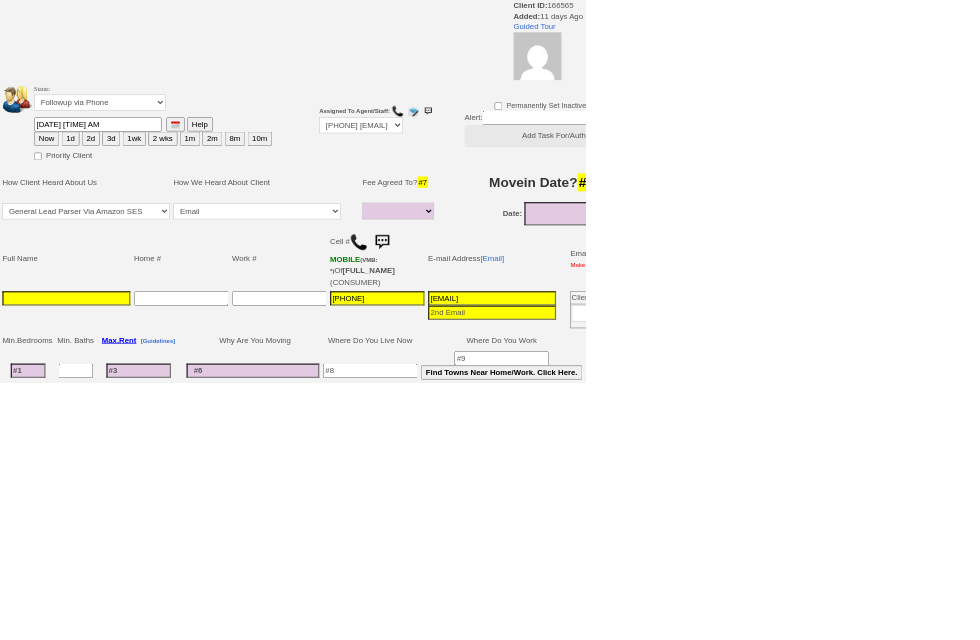 scroll, scrollTop: 0, scrollLeft: 0, axis: both 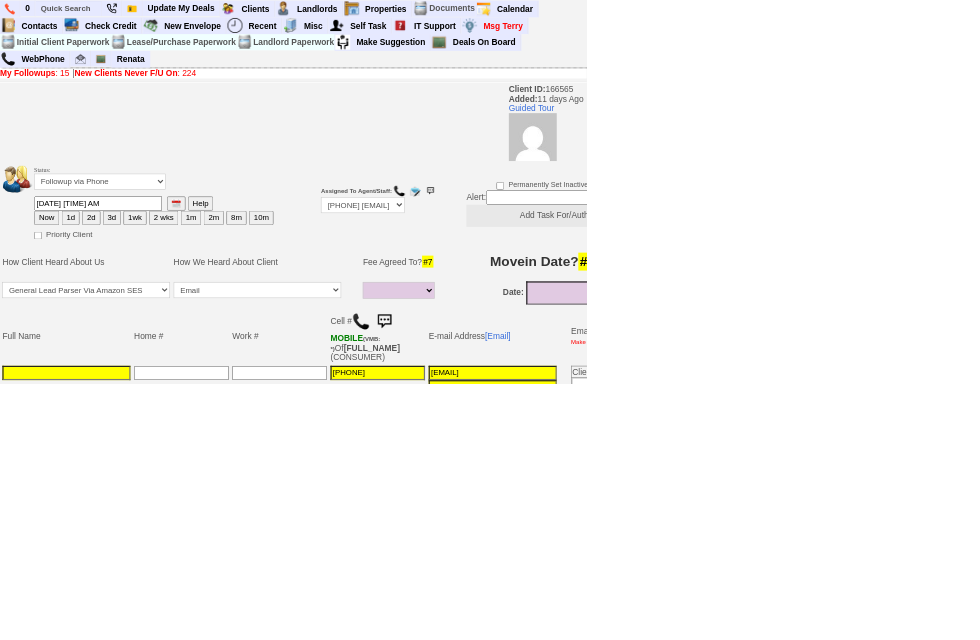 click at bounding box center [603, 537] 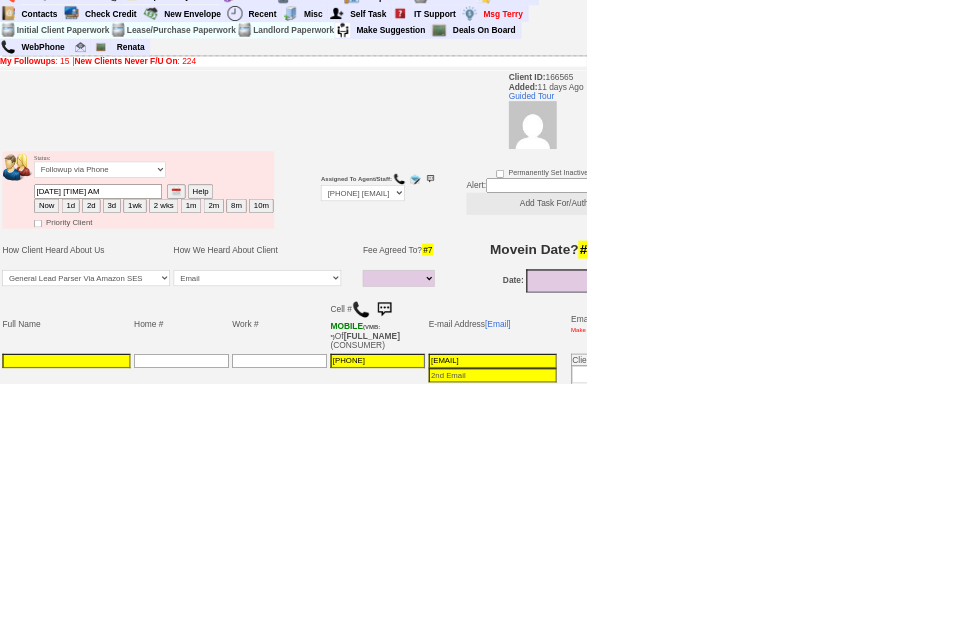 scroll, scrollTop: 0, scrollLeft: 0, axis: both 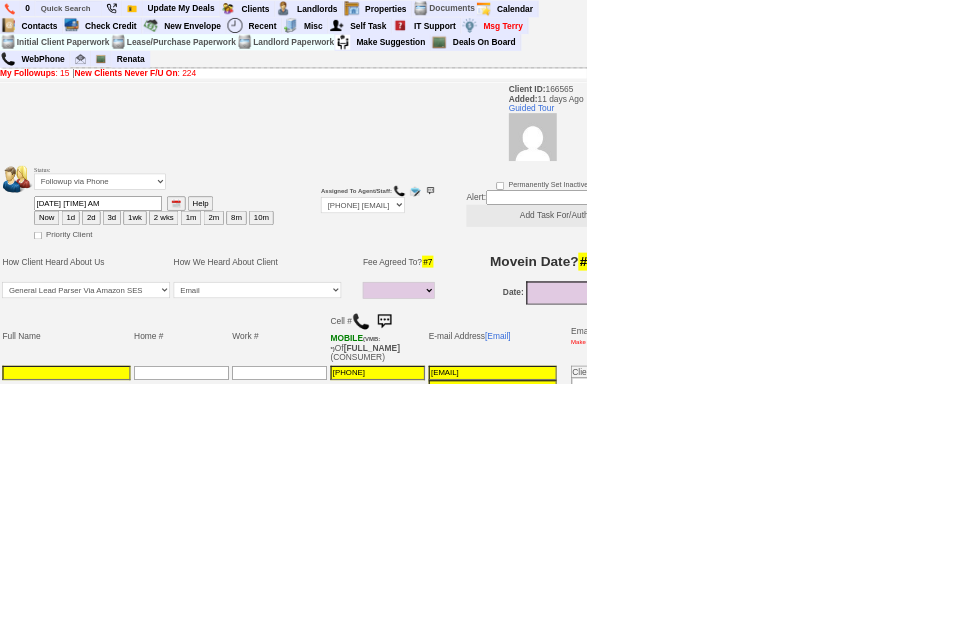 click on "#13 (Do not Select Town To Search All)" at bounding box center (1173, 750) 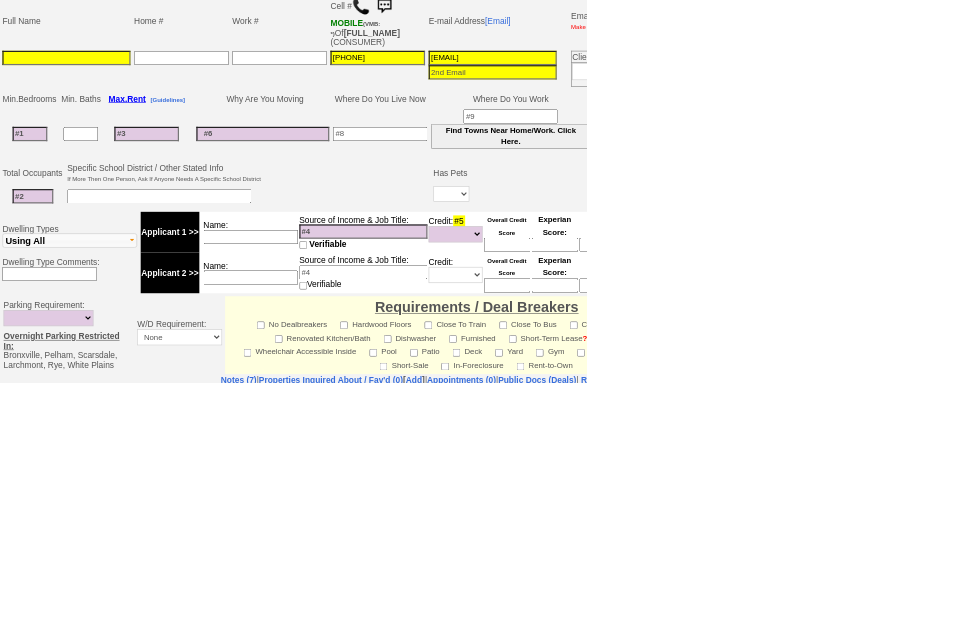 scroll, scrollTop: 524, scrollLeft: 0, axis: vertical 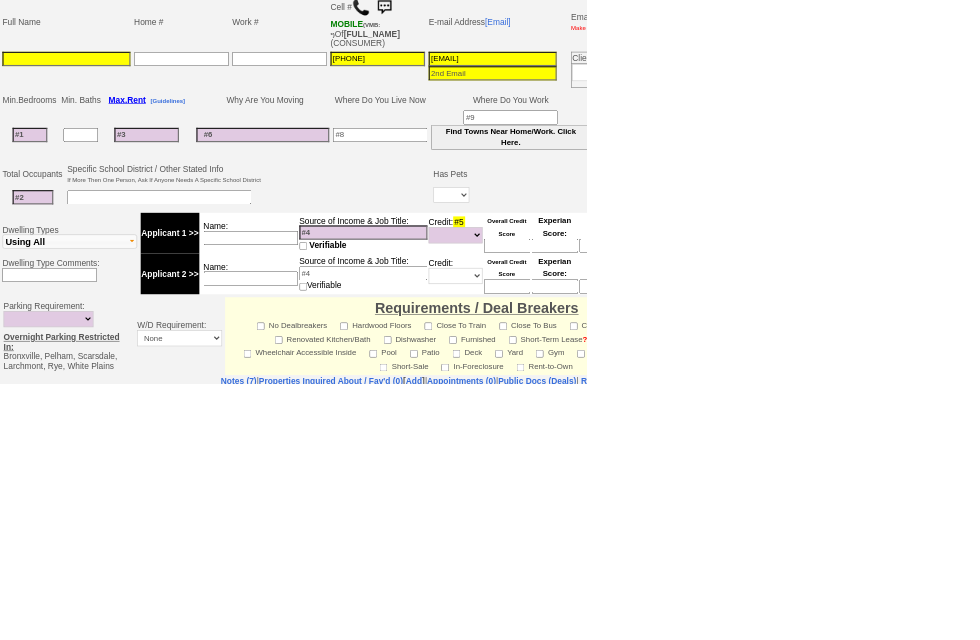 click on "Tuckahoe" at bounding box center (1054, 507) 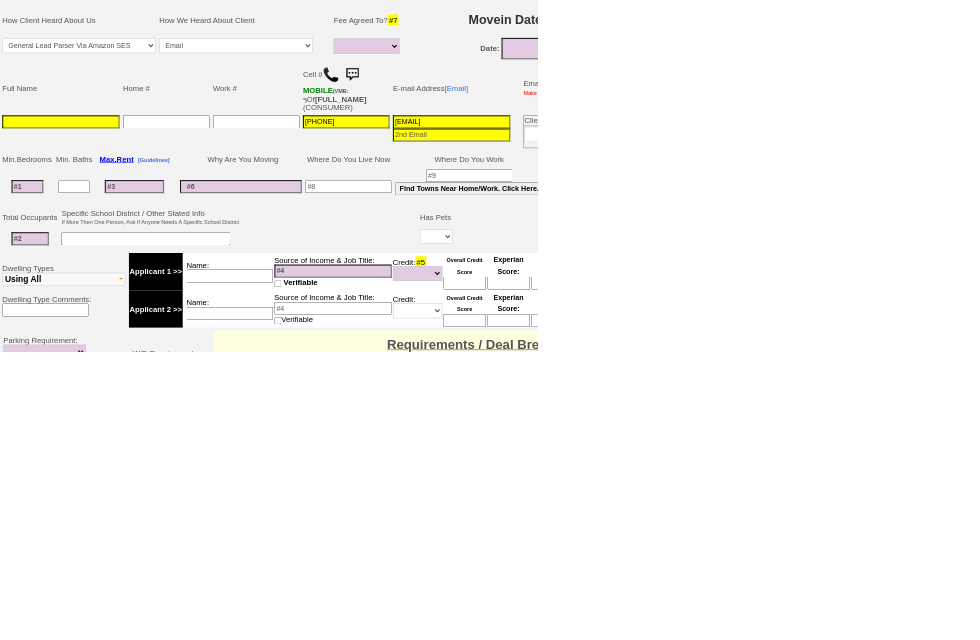 click at bounding box center [601, 416] 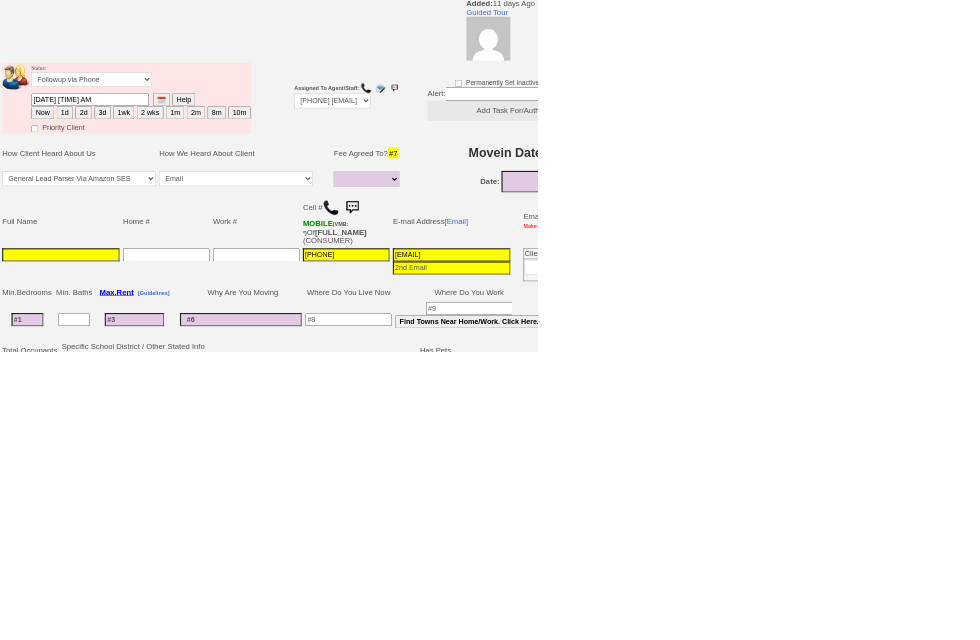 scroll, scrollTop: 157, scrollLeft: 0, axis: vertical 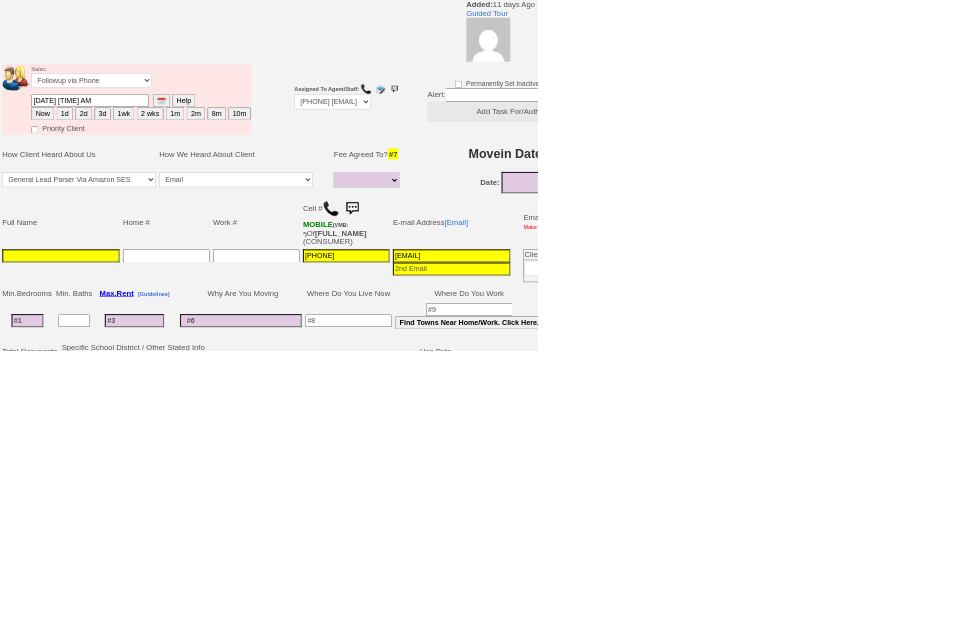 click on "51jthuc7sstpci54rgzvkq5eqs0@convo.zillow.com" at bounding box center [823, 466] 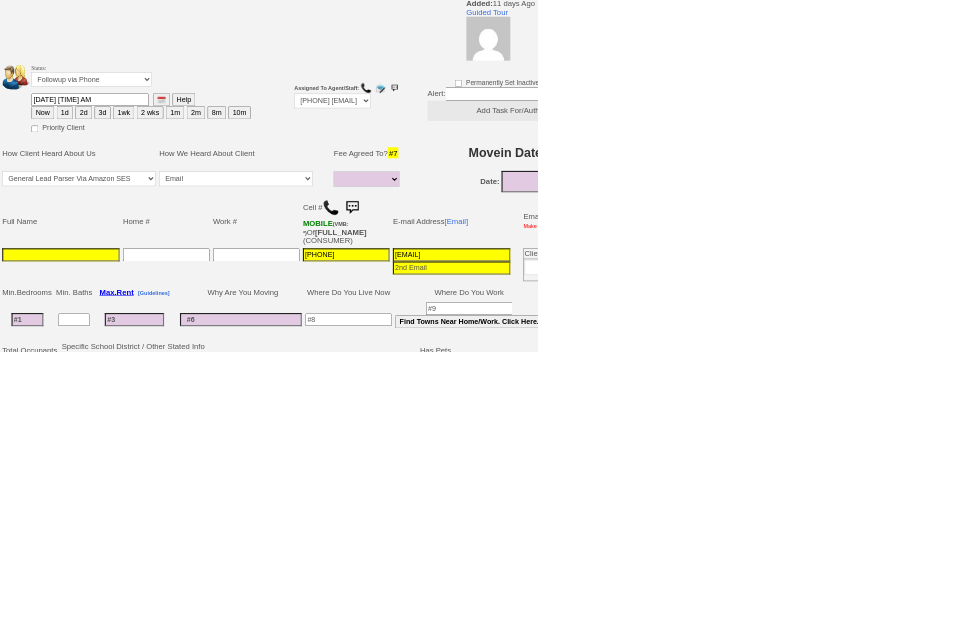 scroll, scrollTop: 157, scrollLeft: 0, axis: vertical 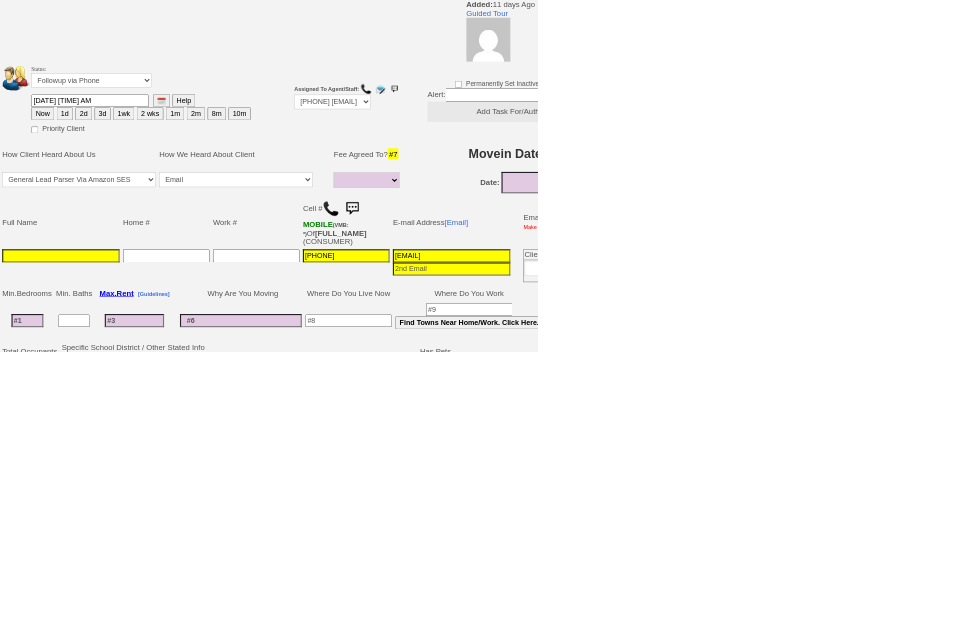 click on "51jthuc7sstpci54rgzvkq5eqs0@convo.zillow.com" at bounding box center [823, 466] 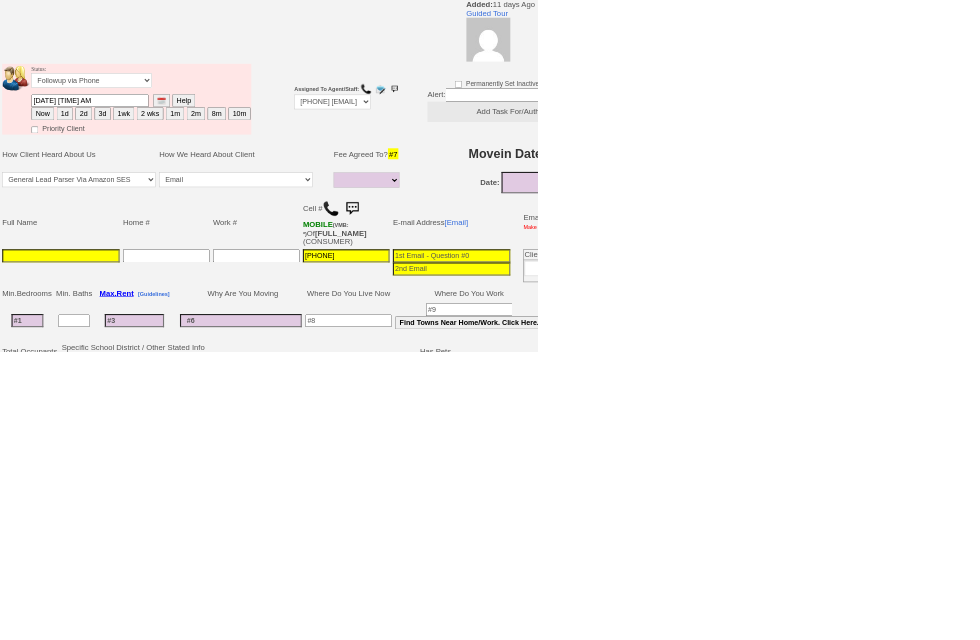 type 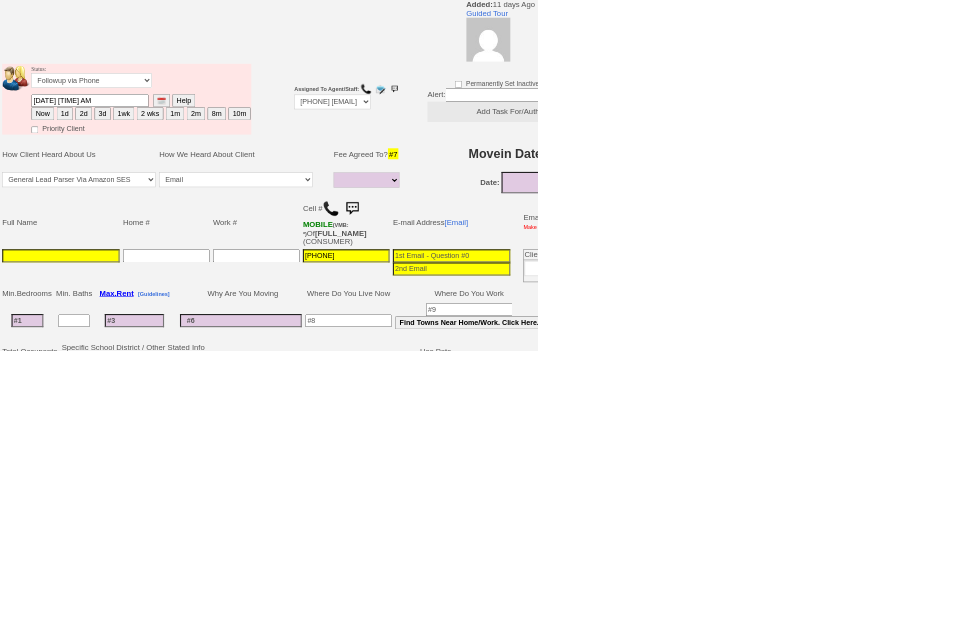 scroll, scrollTop: 158, scrollLeft: 0, axis: vertical 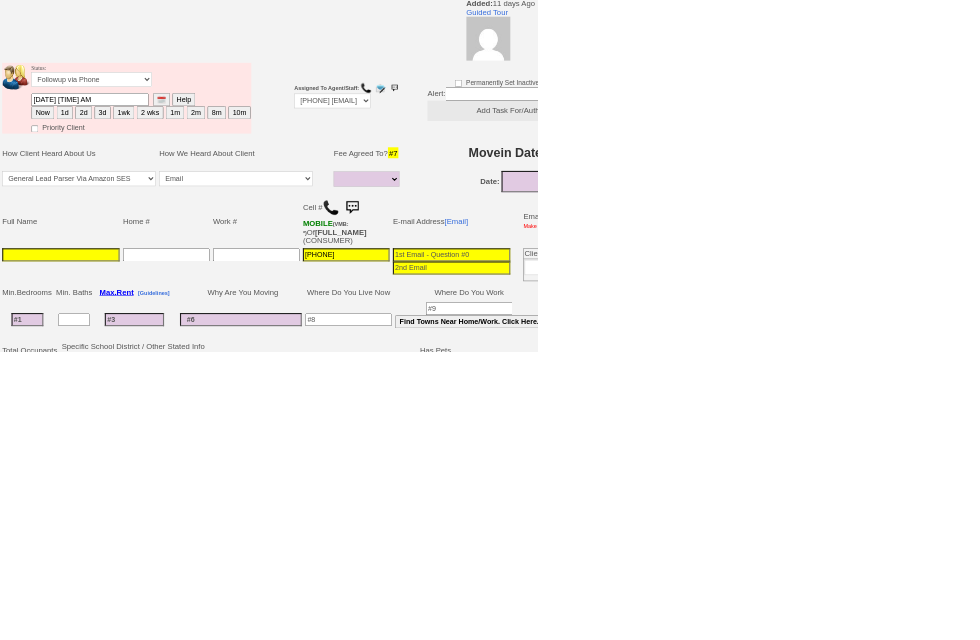 click at bounding box center (55, 678) 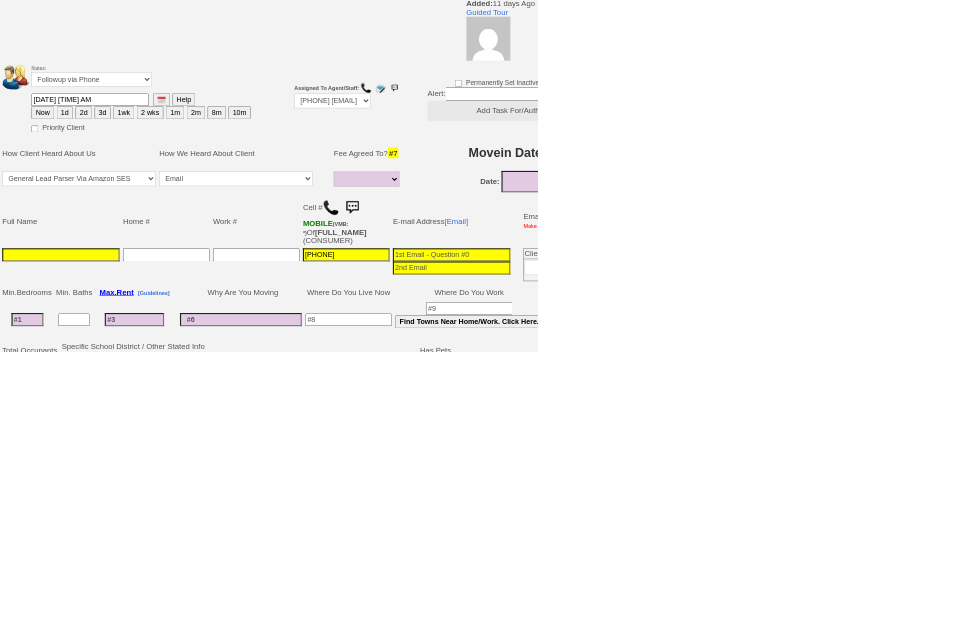 scroll, scrollTop: 157, scrollLeft: 0, axis: vertical 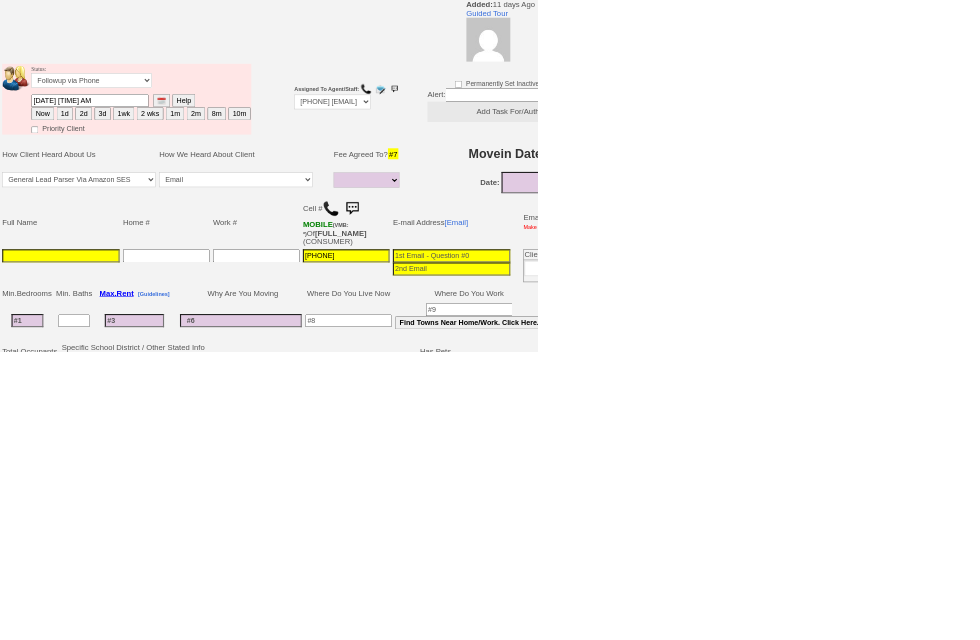 type on "4" 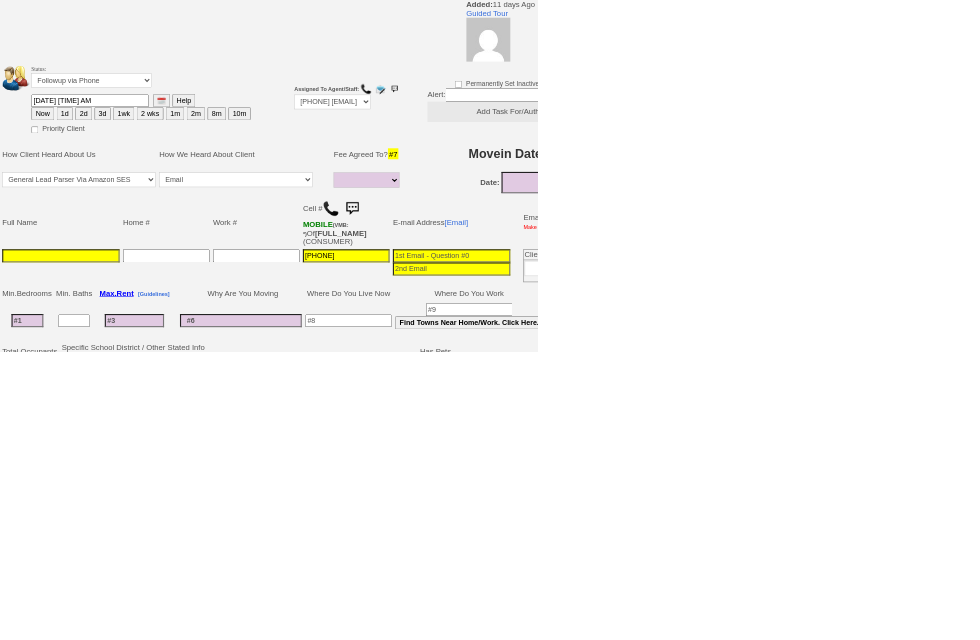 type on "2 kids" 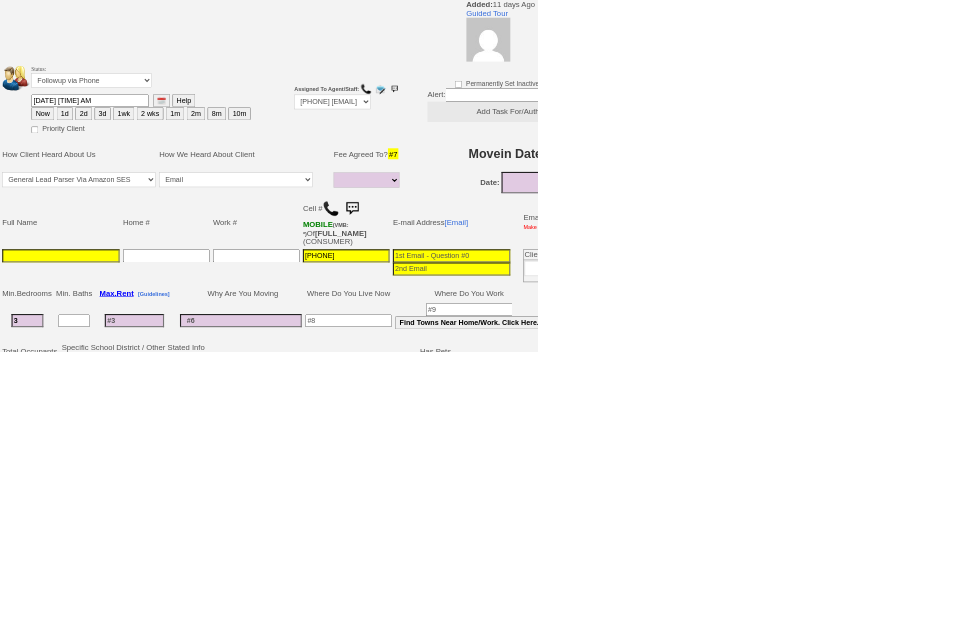 select 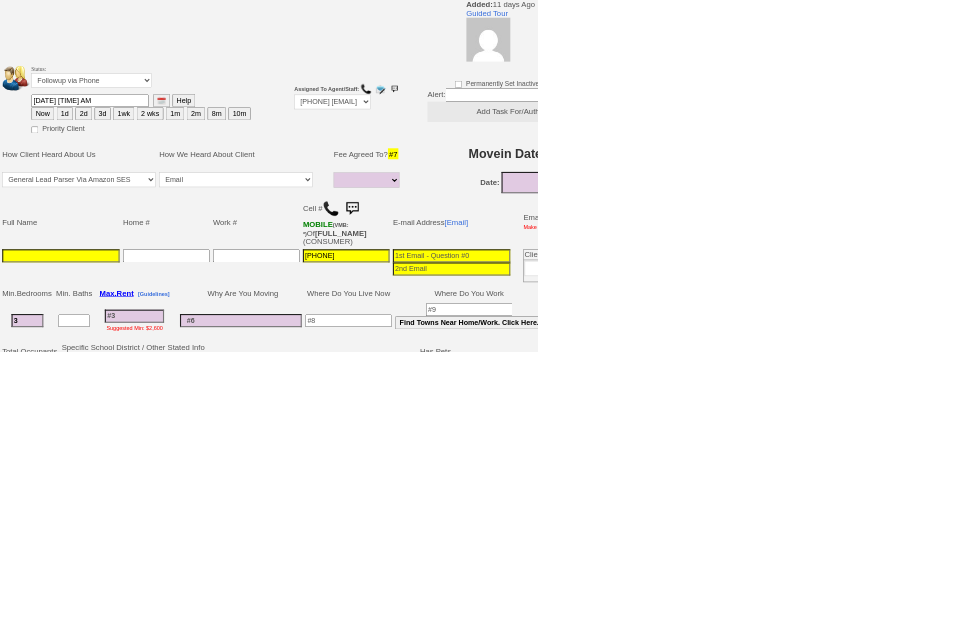 type on "3" 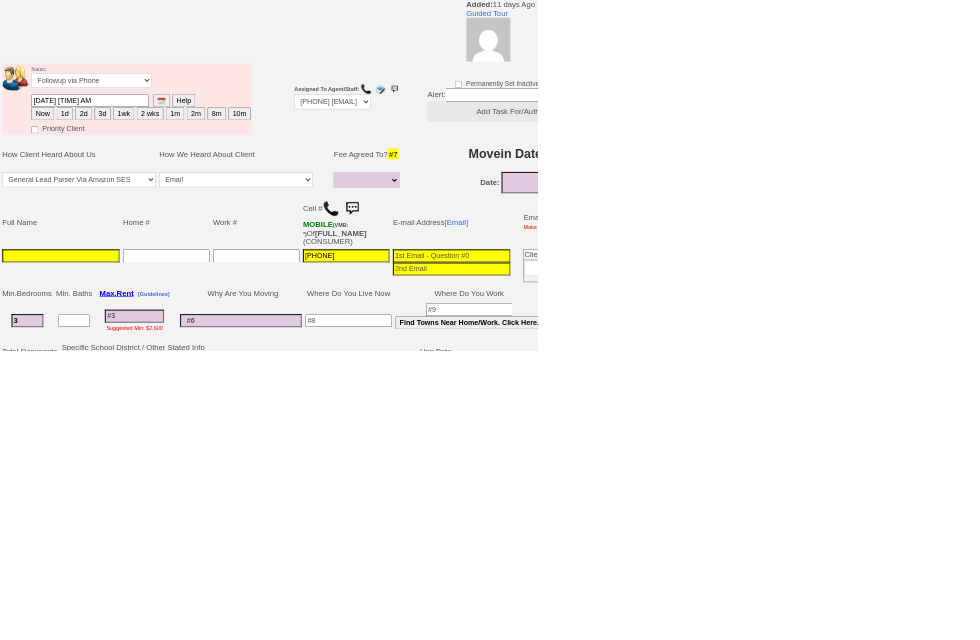 select on "No" 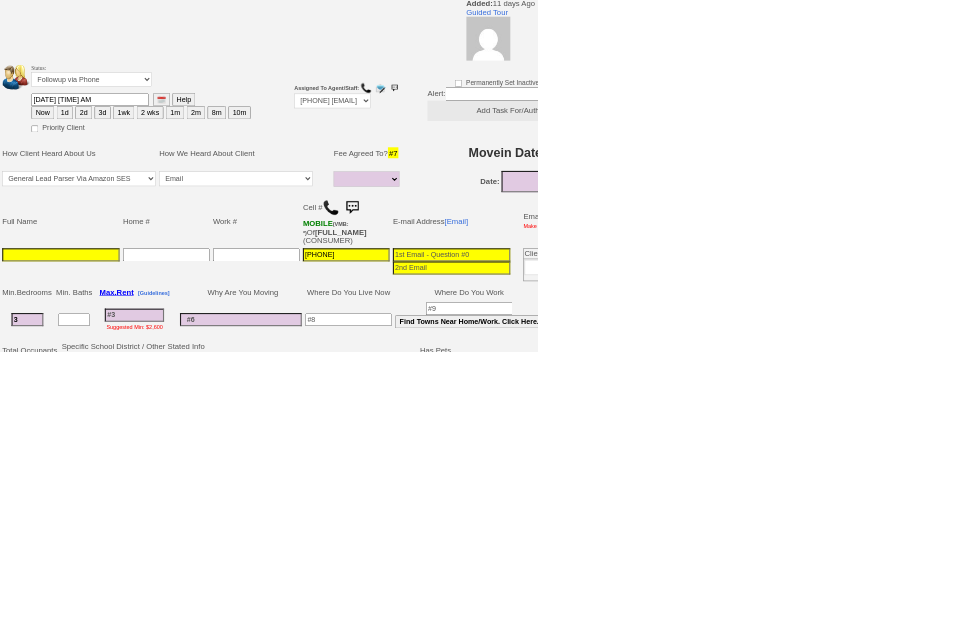 click on "2 kids" at bounding box center [266, 678] 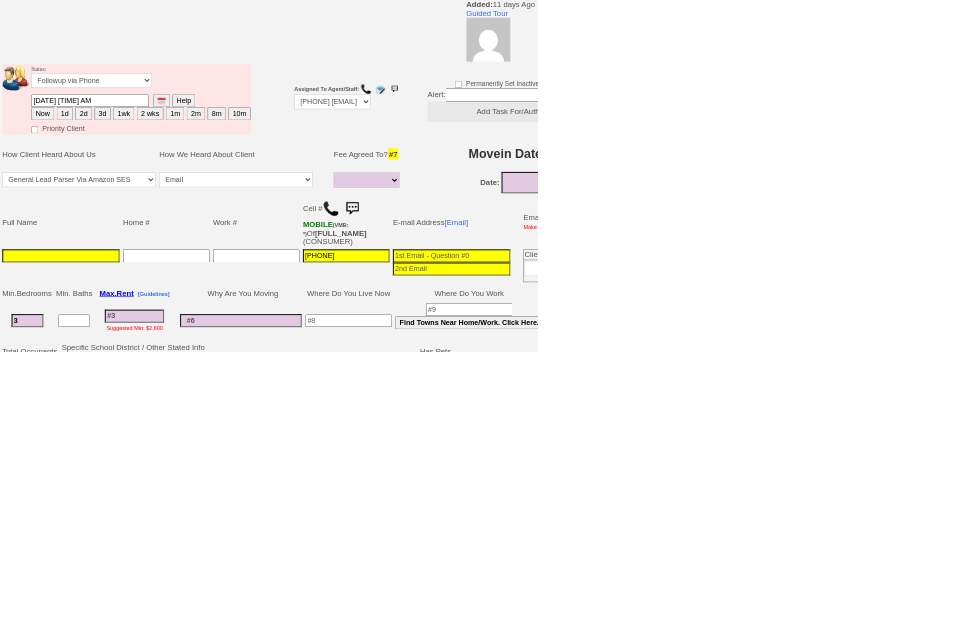 click at bounding box center (635, 584) 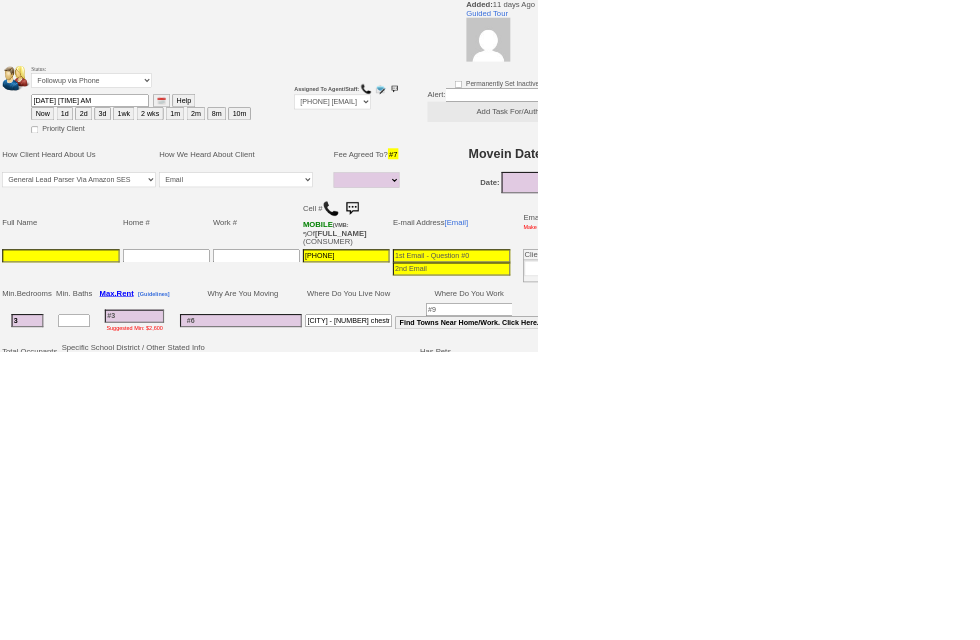 type on "Tuckahoe - 45 chestnut st" 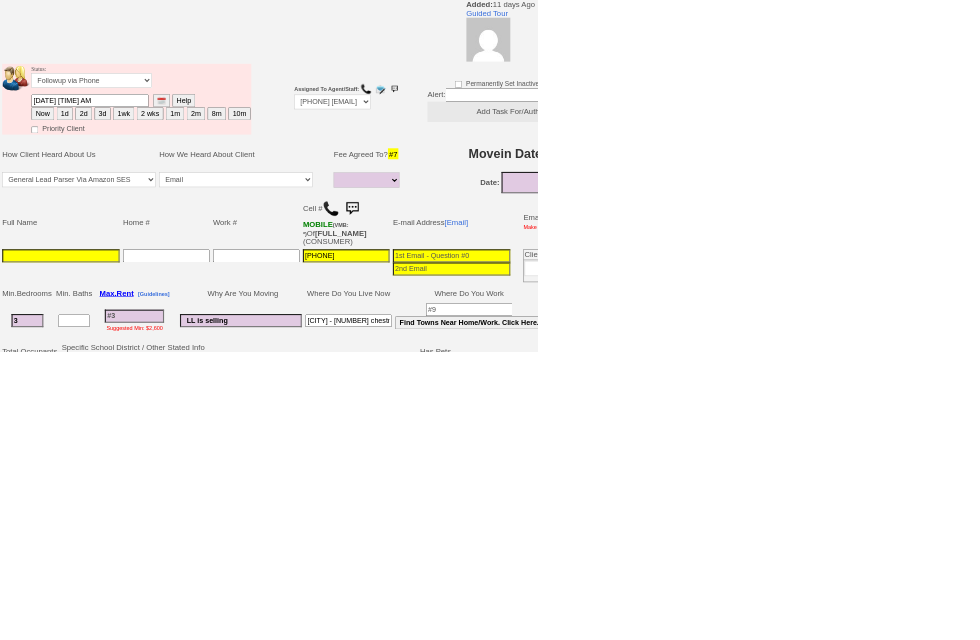 type on "LL is selling" 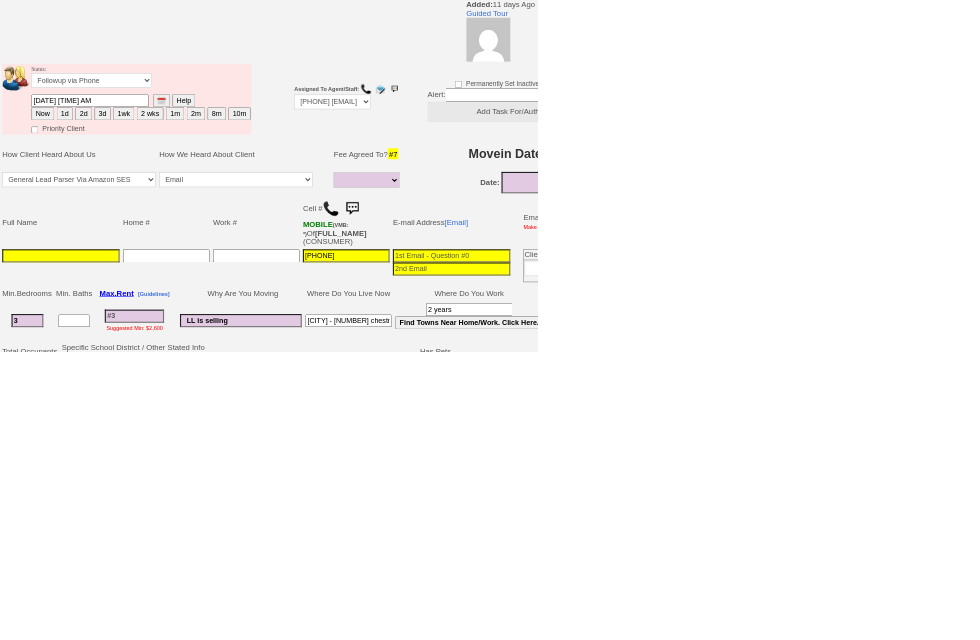 type on "2 years" 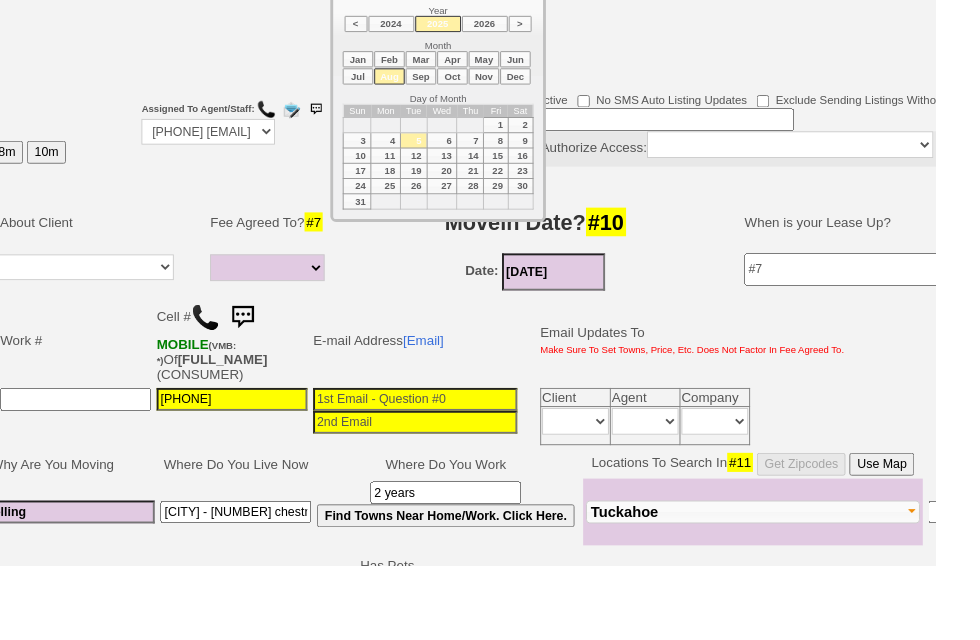 scroll, scrollTop: 157, scrollLeft: 412, axis: both 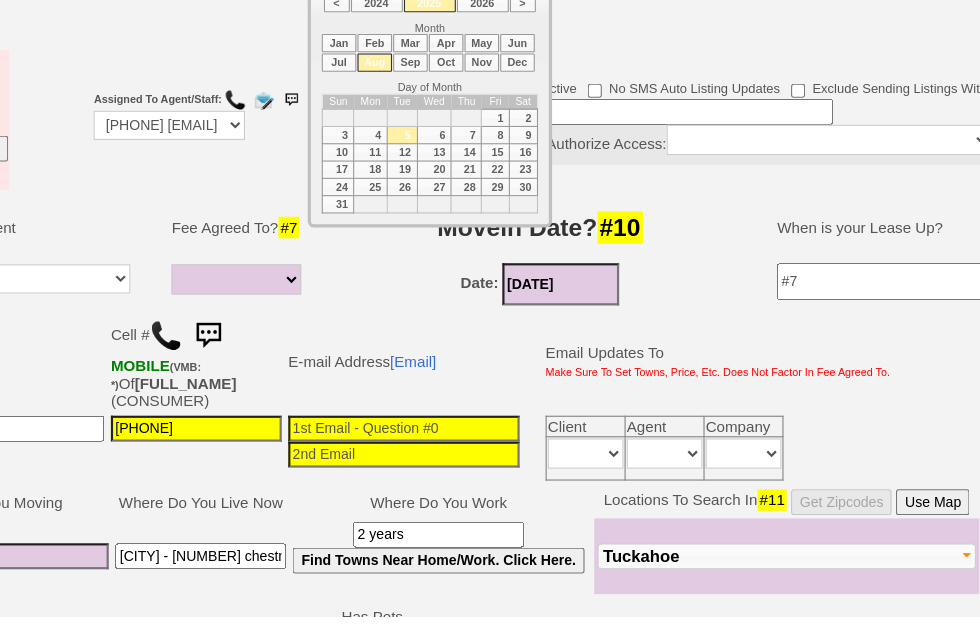 click on "15" at bounding box center (496, 211) 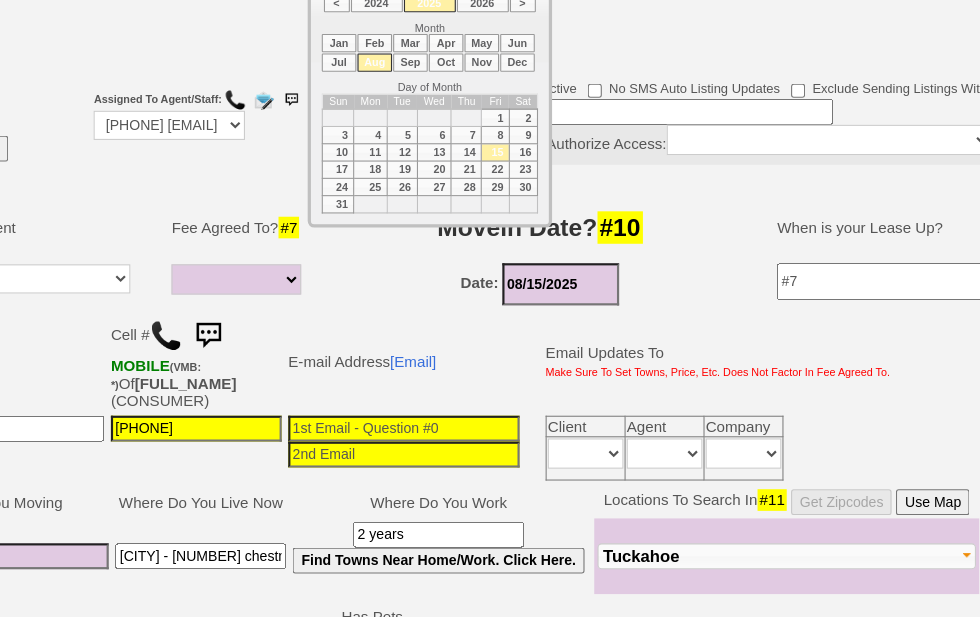 click on "Date:   08/15/2025" at bounding box center [536, 332] 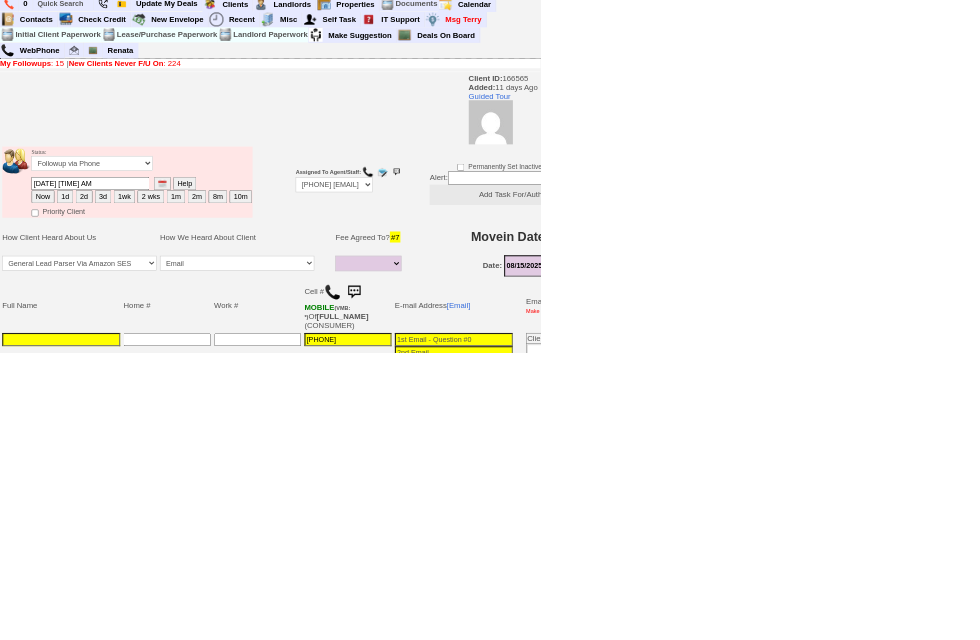 scroll, scrollTop: 7, scrollLeft: 1, axis: both 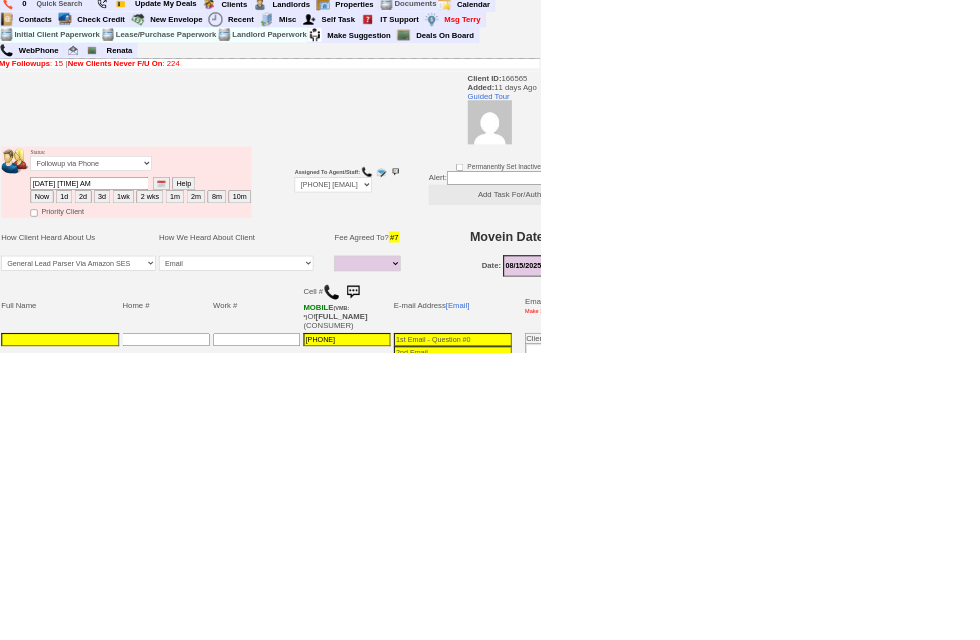 click at bounding box center [244, 726] 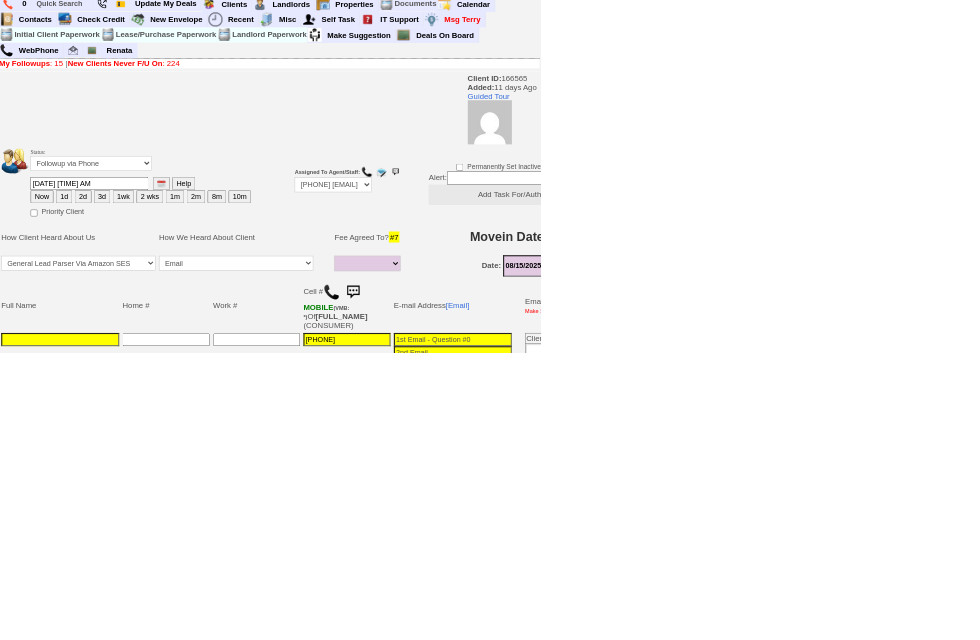 scroll, scrollTop: 6, scrollLeft: 1, axis: both 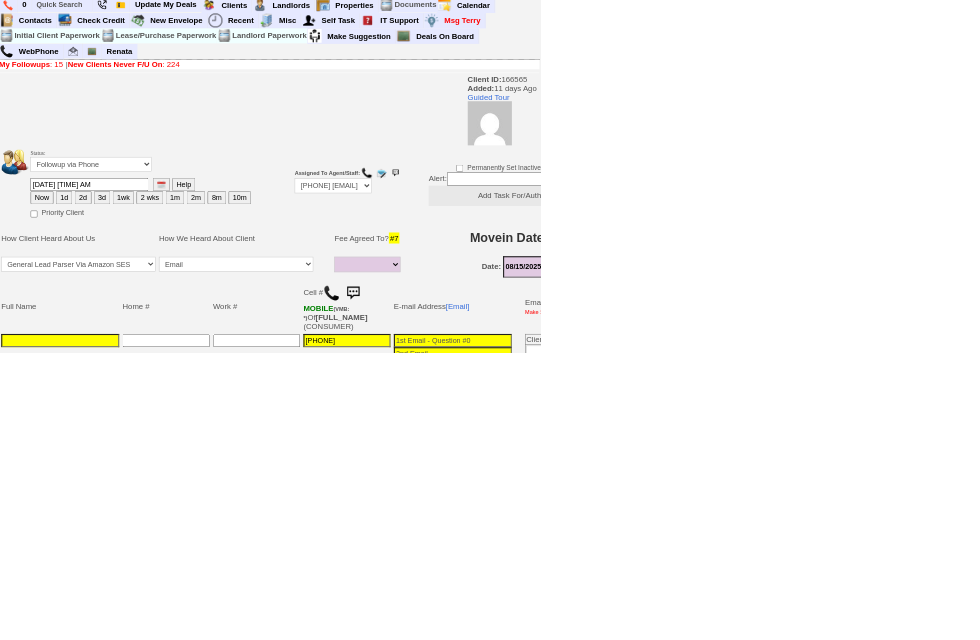 type on "4" 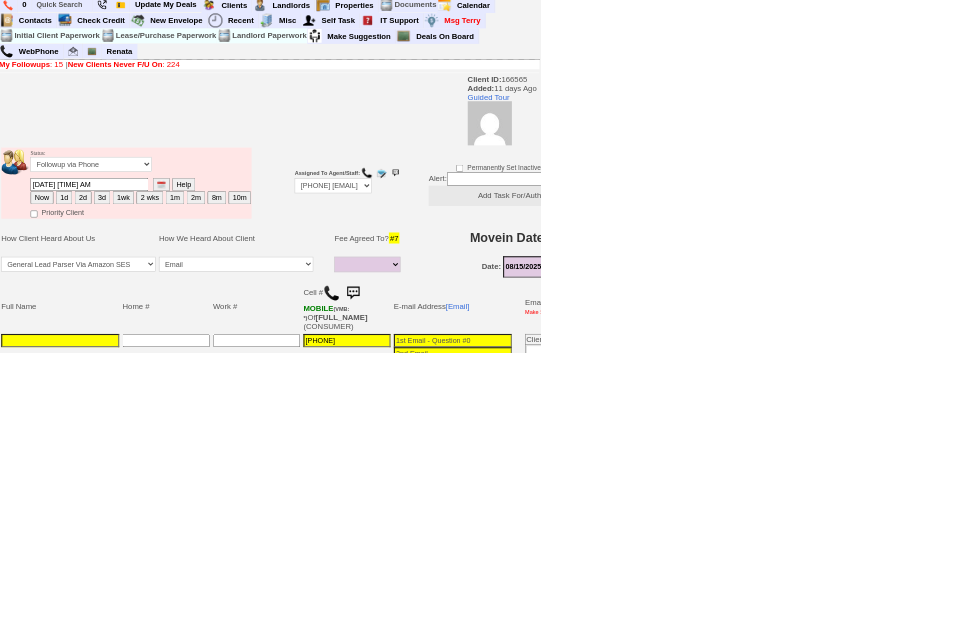 type on "4000" 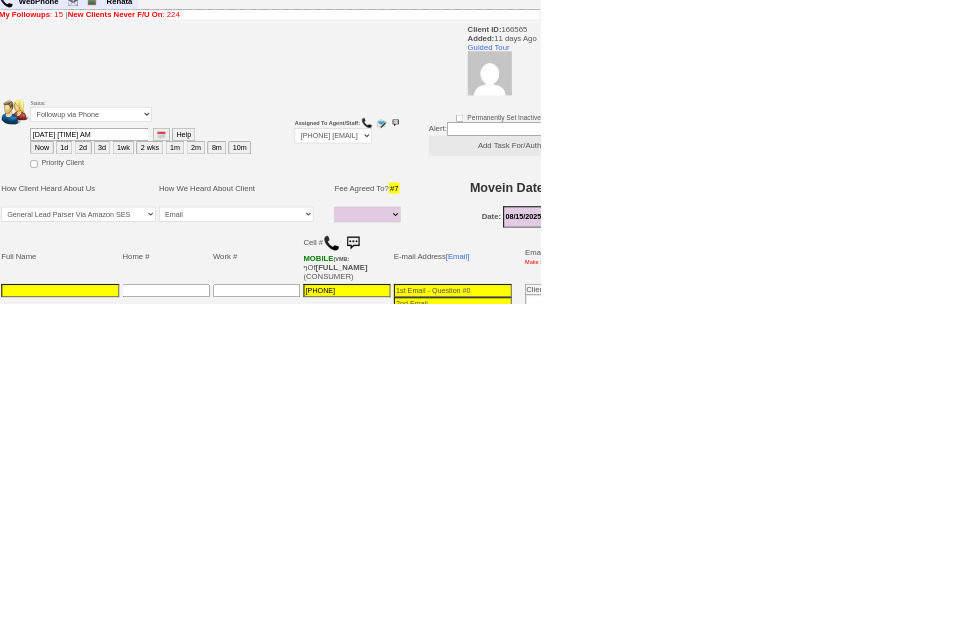scroll, scrollTop: 19, scrollLeft: 1, axis: both 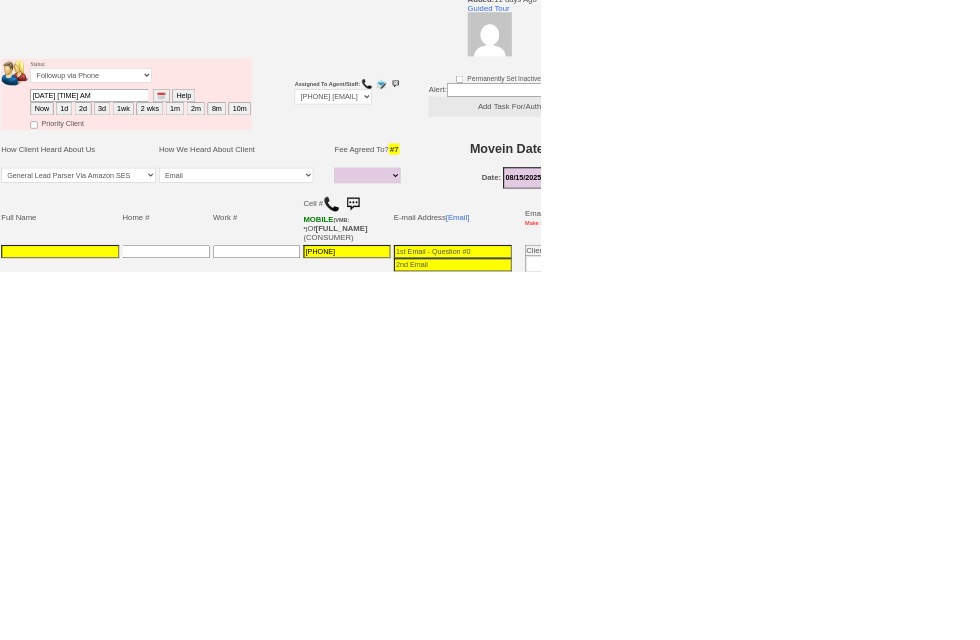 type on "4000" 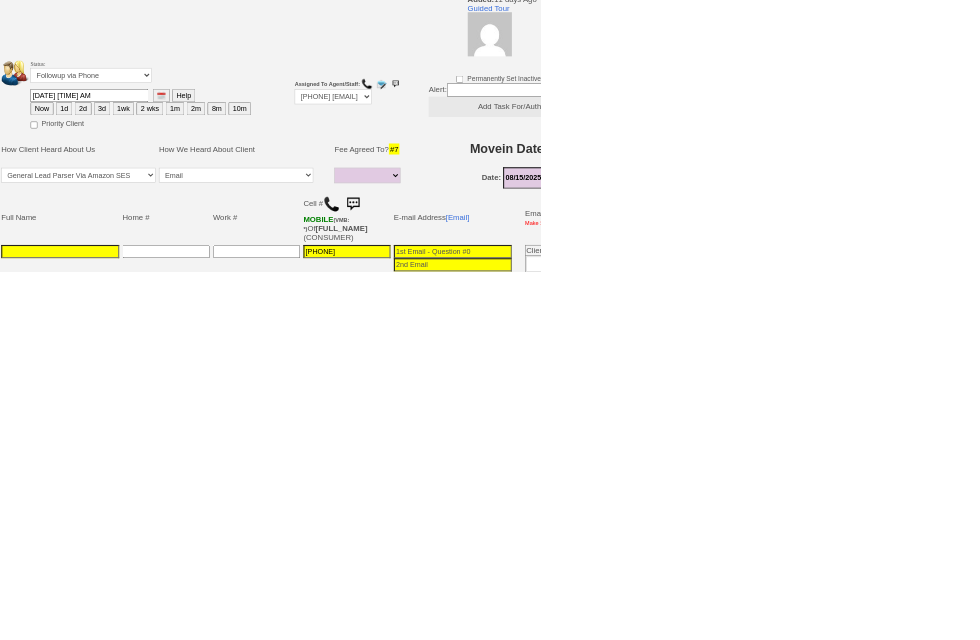 type on "b" 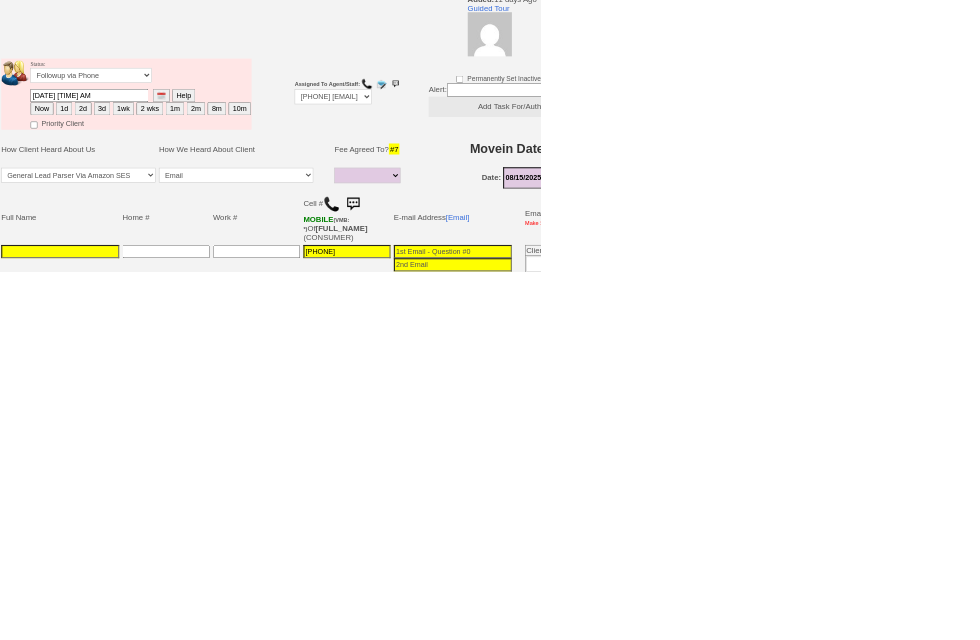 type on "business phone shop" 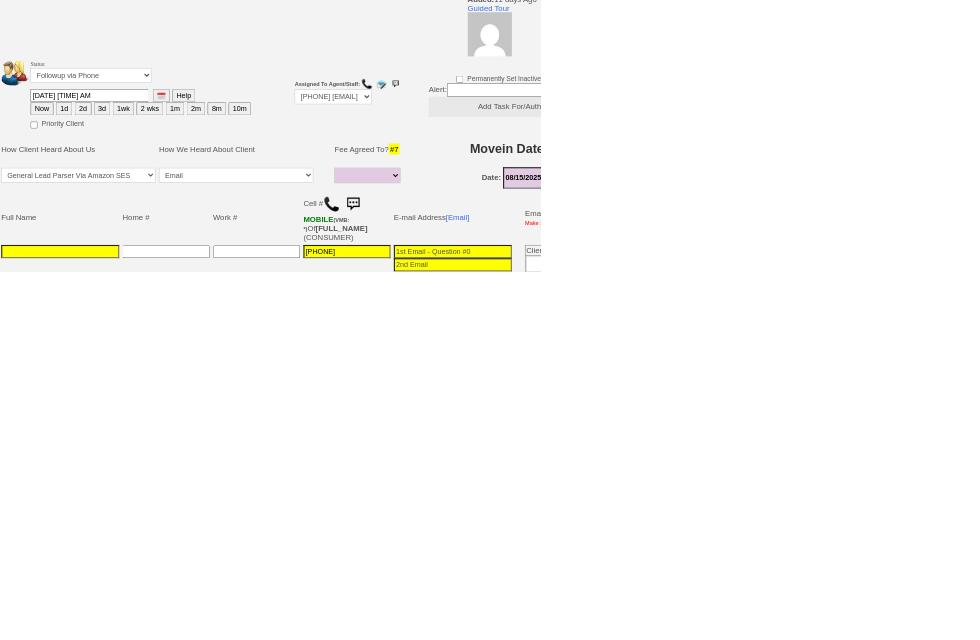 type on "Bronx - $160k +" 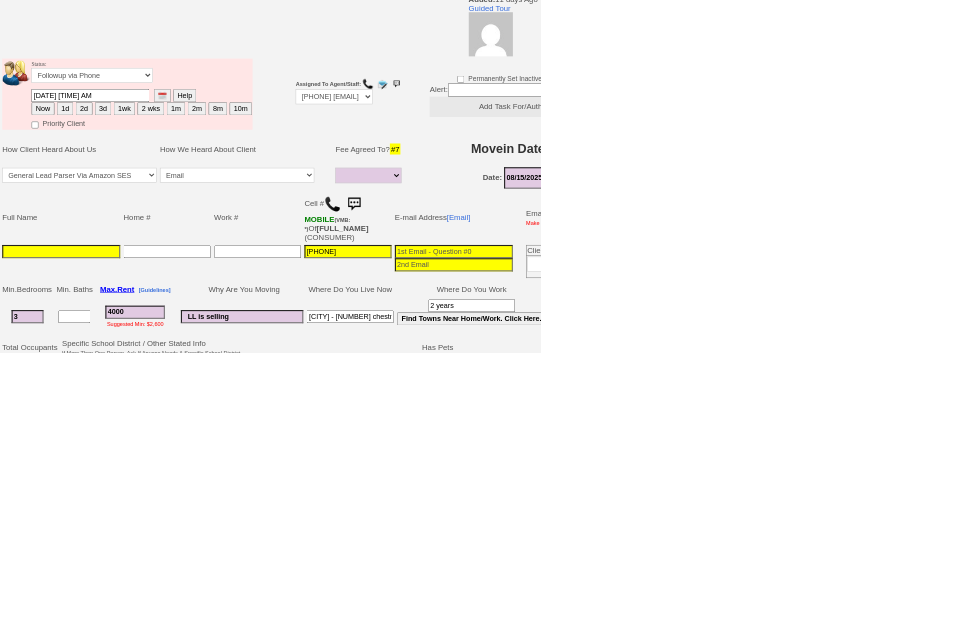 click on "Unknown Bad (Below 609) Fair (610-670) Good (671-699) Excellent (700-850) None" at bounding box center [760, 749] 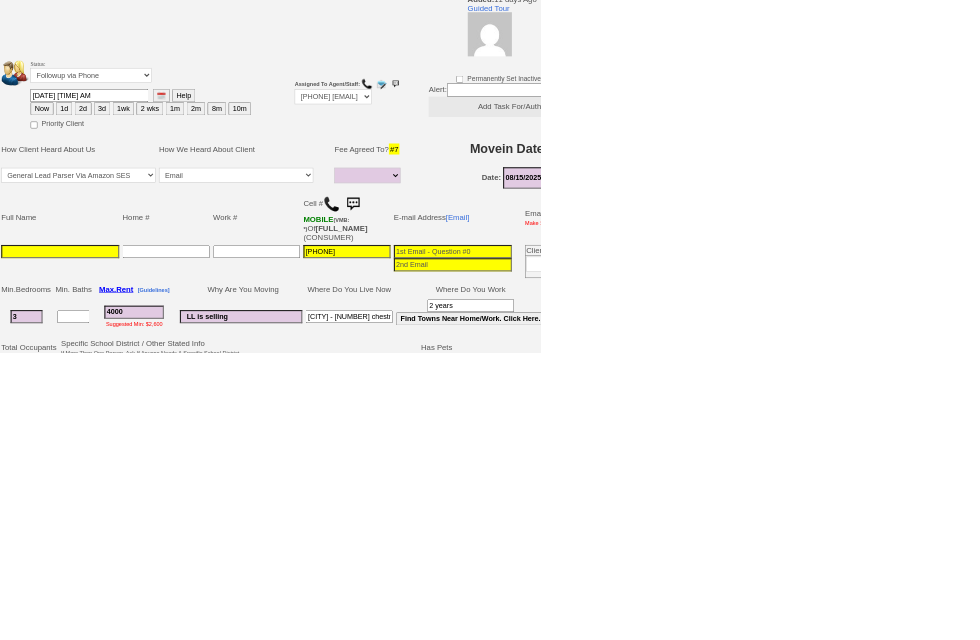 select on "Excellent" 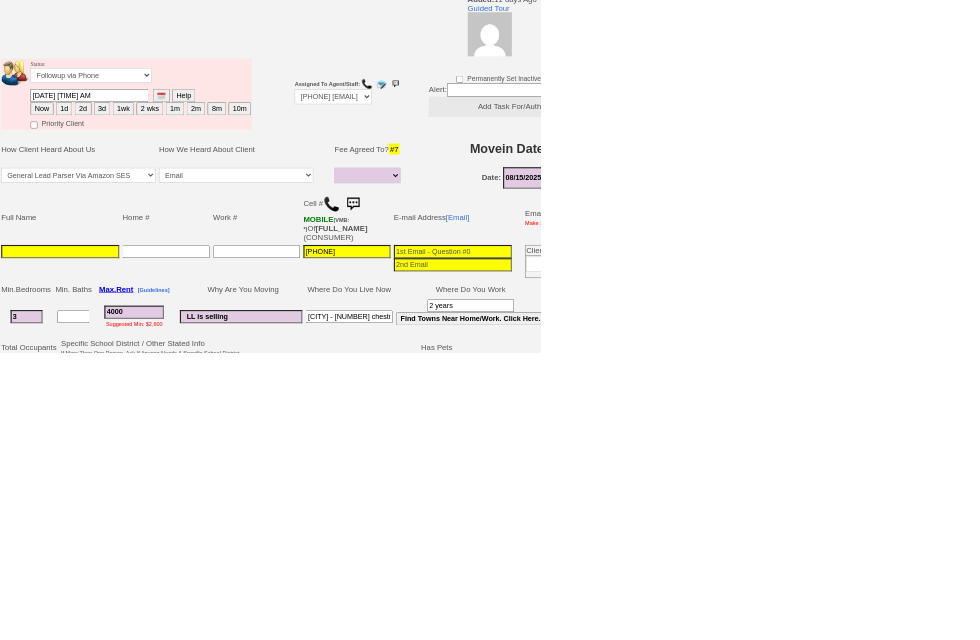 click on "Unknown Bad (Below 609) Fair (610-670) Good (671-699) Excellent (700-850) None" at bounding box center [760, 816] 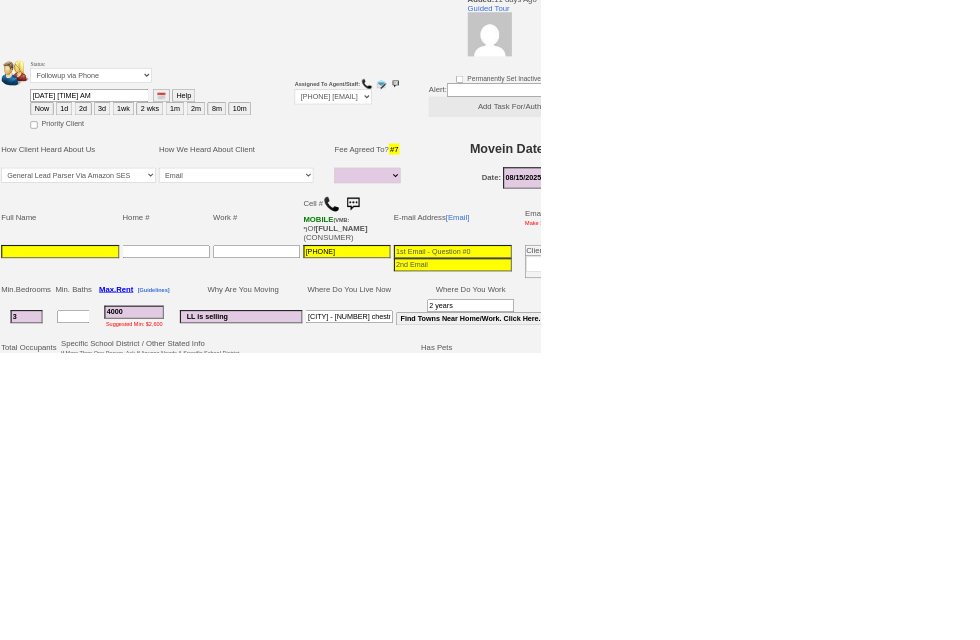 select on "Excellent" 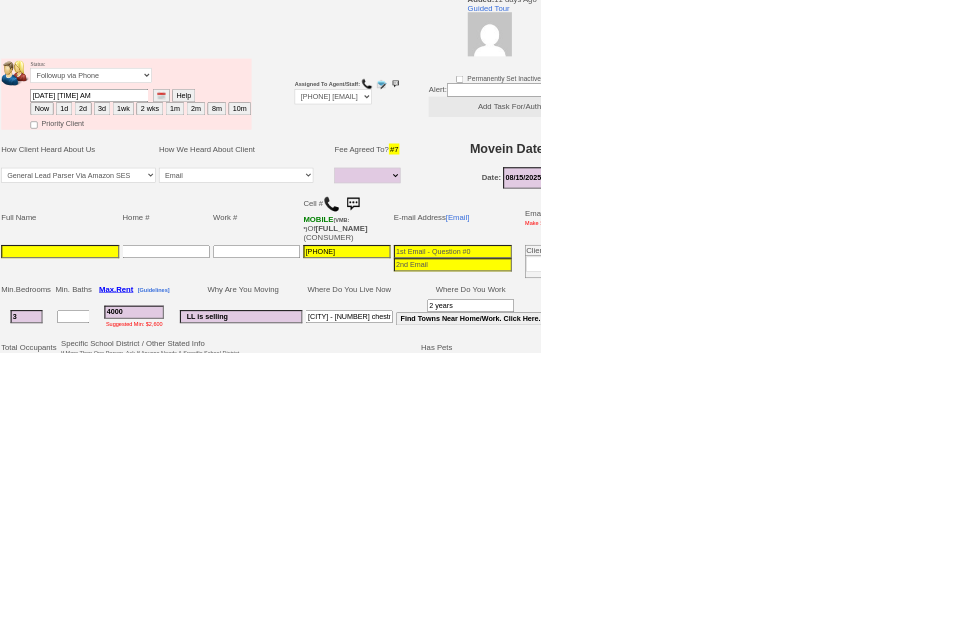 click at bounding box center [822, 456] 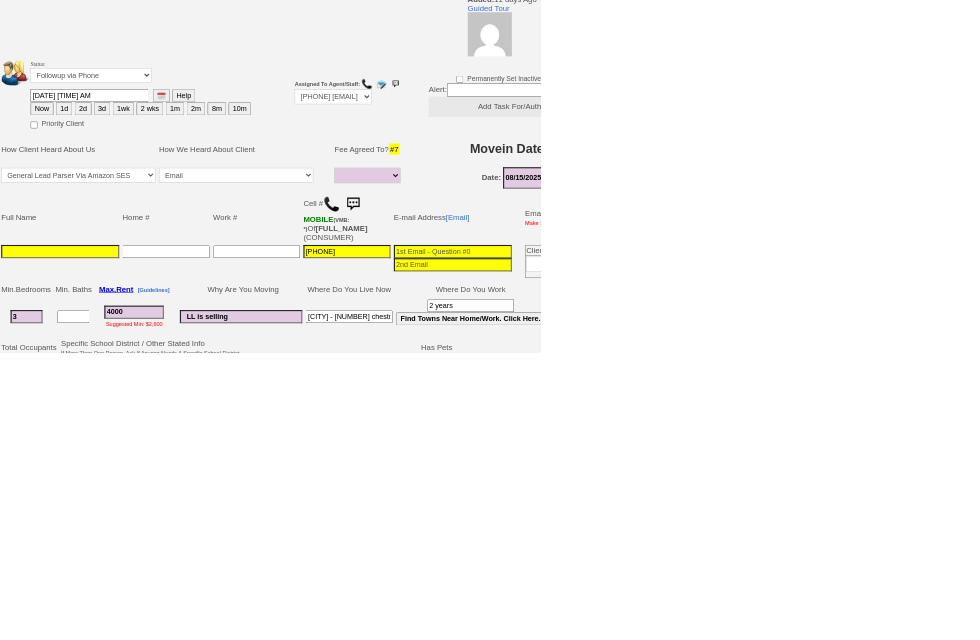 scroll, scrollTop: 166, scrollLeft: 1, axis: both 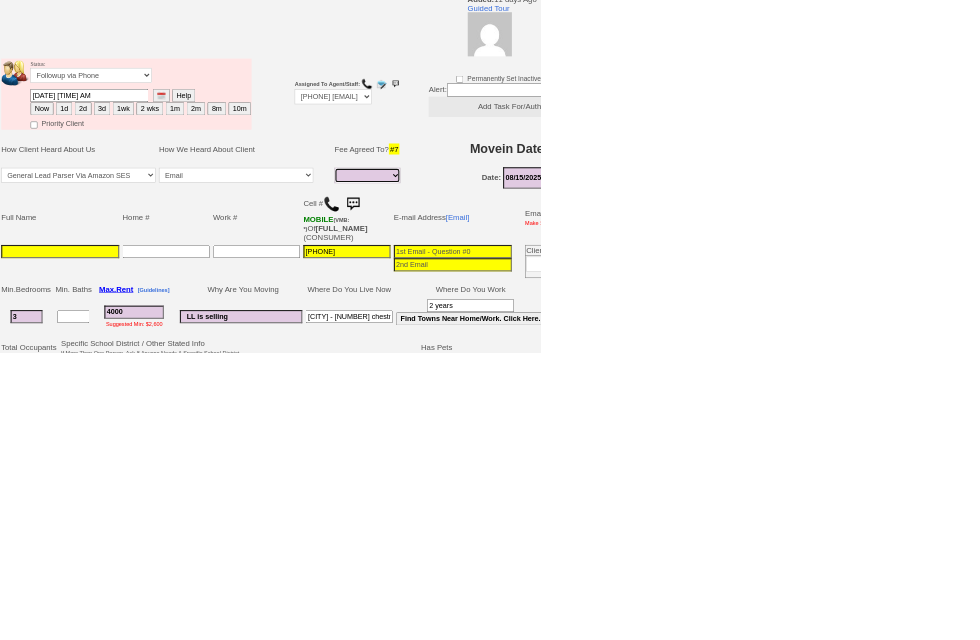 click on "Full Fee                       Fee: $5,760.00          Total Move in Costs: $13,760.00 1 Month                        Fee: $4,000.00          Total Move in Costs: $12,000.00 1/2 Month                      Fee: $2,000.00          Total Move in Costs: $10,000.00 None                           Fee: None          Total Move in Costs: $8,000.00 Unknown                        Fee: None          Total Move in Costs: $8,000.00" at bounding box center [667, 319] 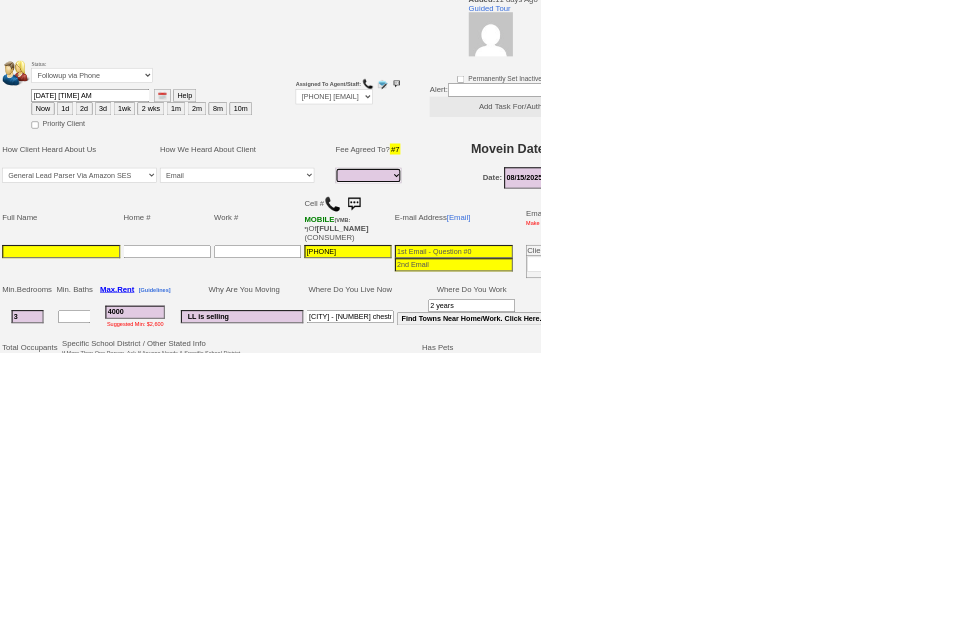 click on "Full Fee                       Fee: $5,760.00          Total Move in Costs: $13,760.00 1 Month                        Fee: $4,000.00          Total Move in Costs: $12,000.00 1/2 Month                      Fee: $2,000.00          Total Move in Costs: $10,000.00 None                           Fee: None          Total Move in Costs: $8,000.00 Unknown                        Fee: None          Total Move in Costs: $8,000.00" at bounding box center (667, 319) 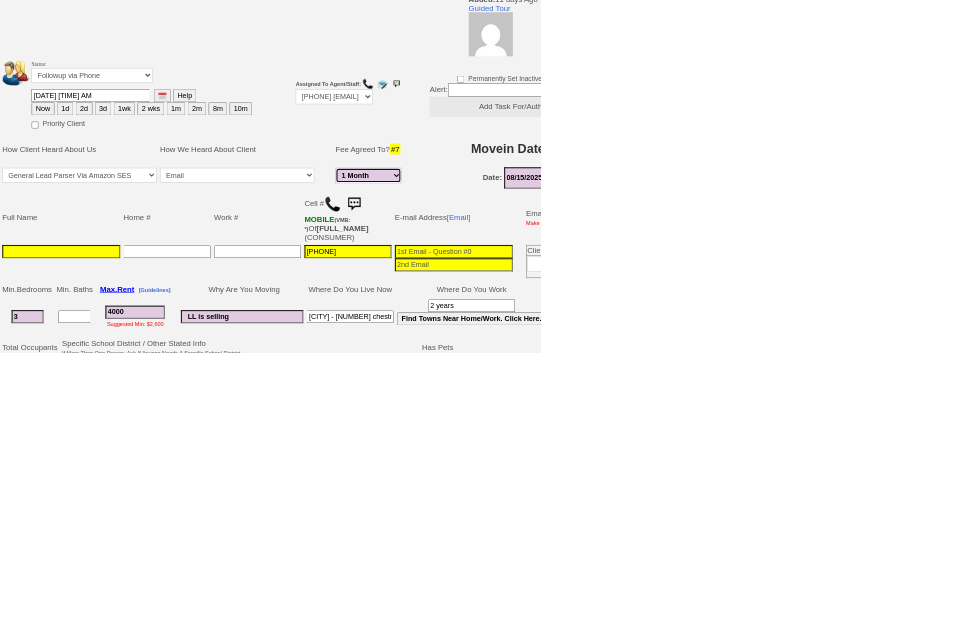 scroll, scrollTop: 167, scrollLeft: 1, axis: both 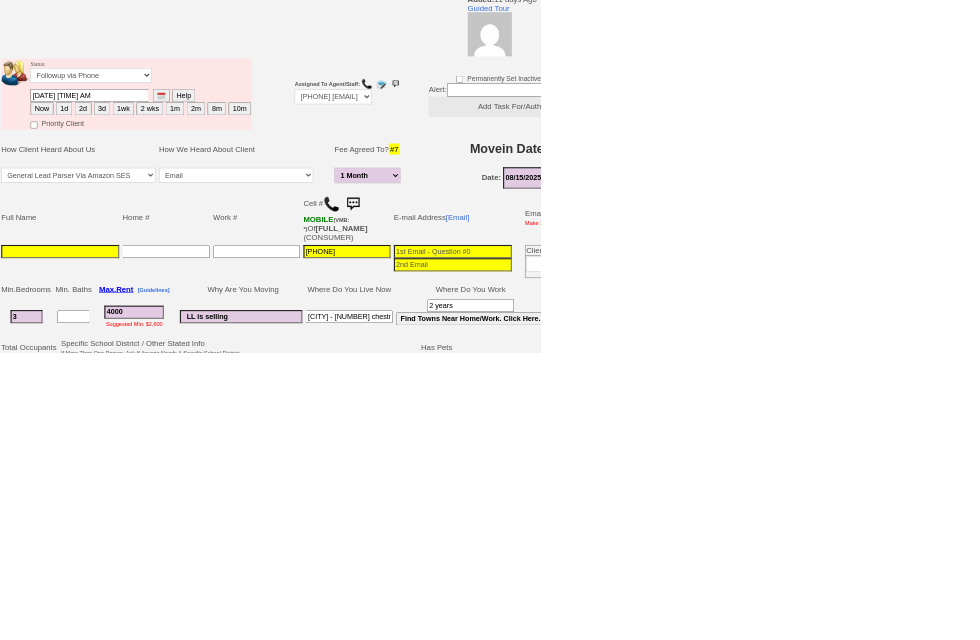 click at bounding box center [822, 456] 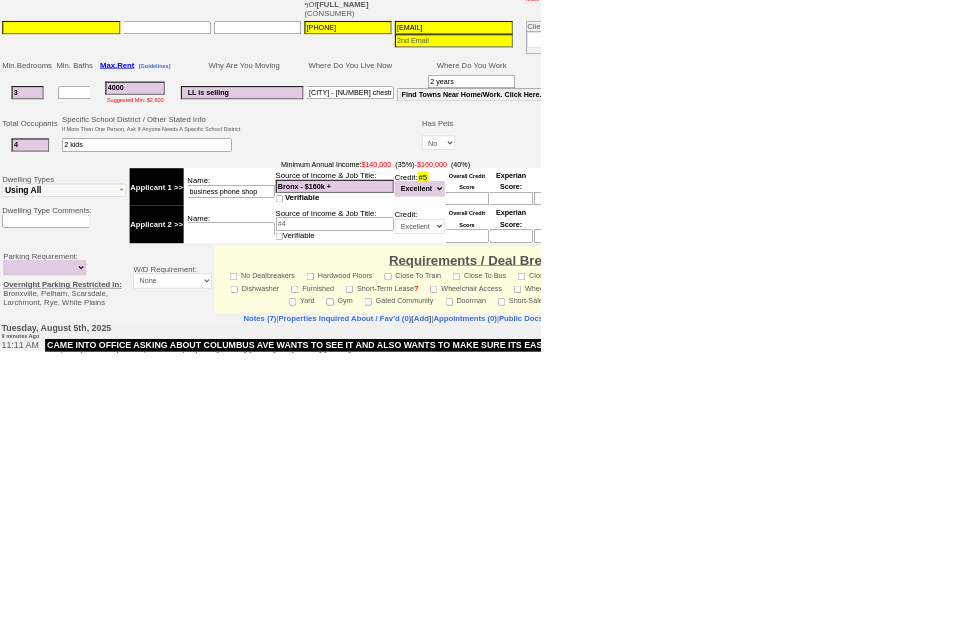 scroll, scrollTop: 573, scrollLeft: 0, axis: vertical 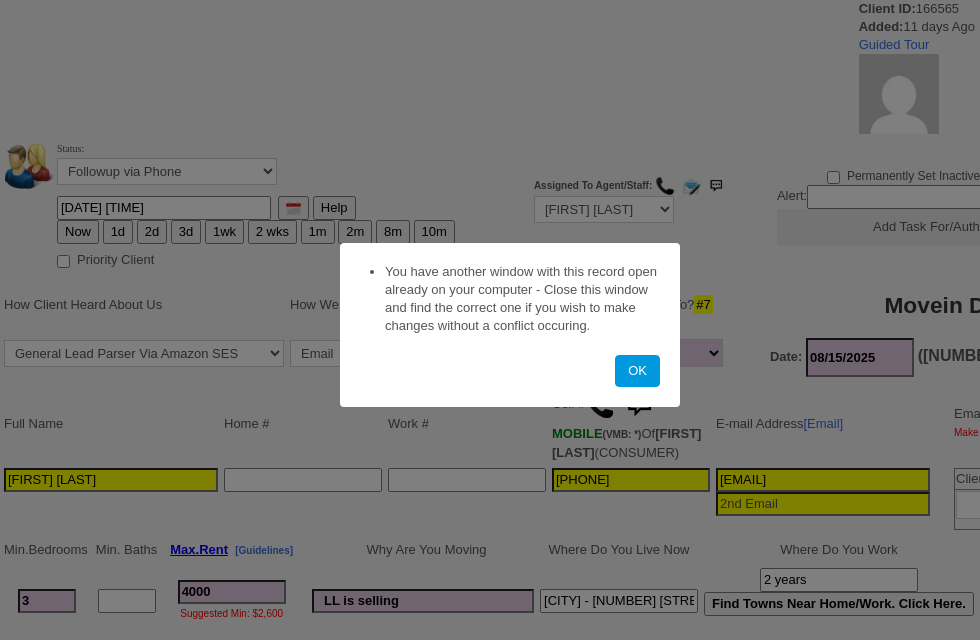 select on "1 Month" 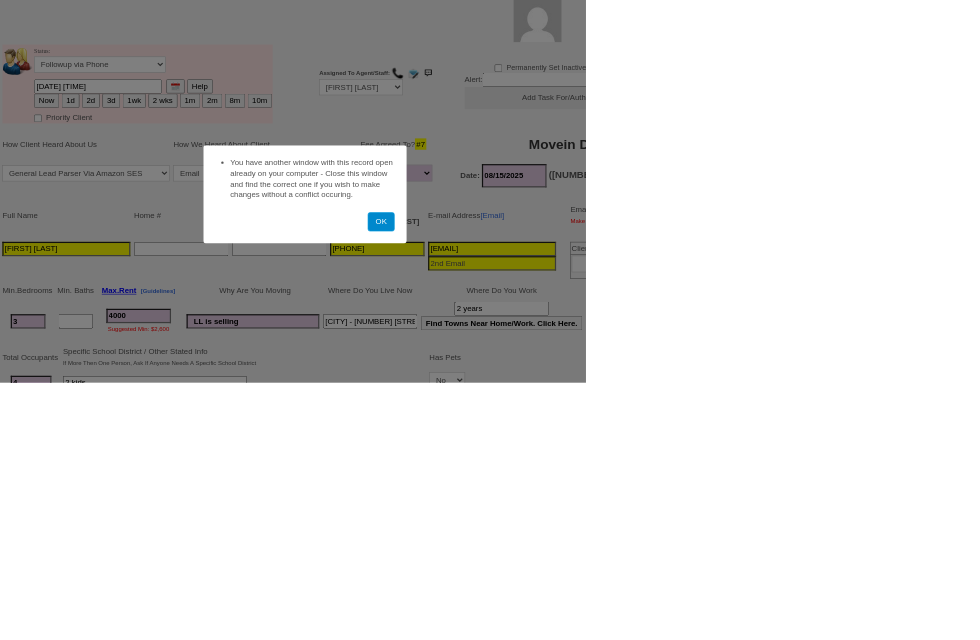 click on "OK" at bounding box center [637, 371] 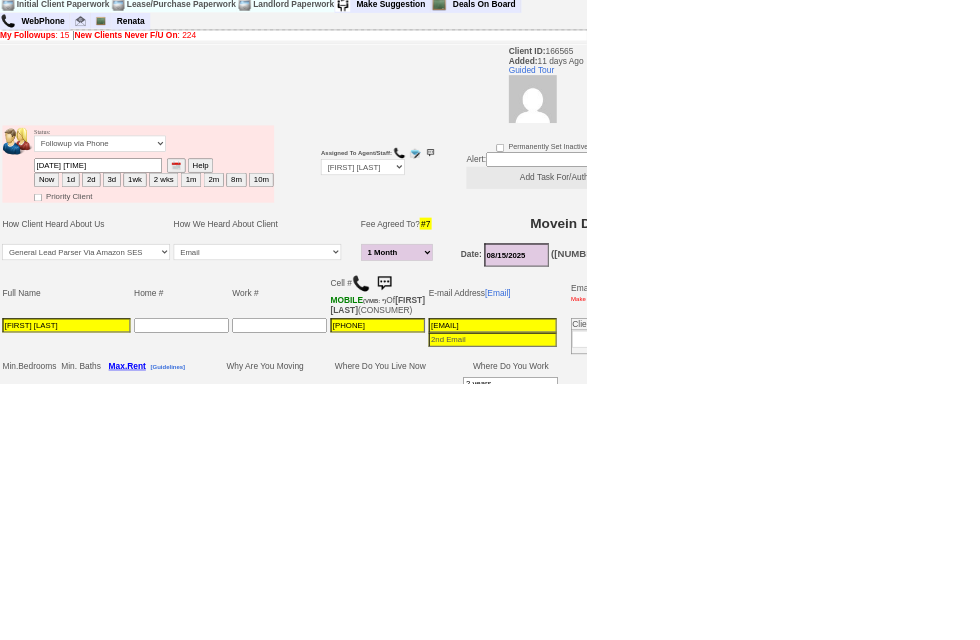 scroll, scrollTop: 0, scrollLeft: 0, axis: both 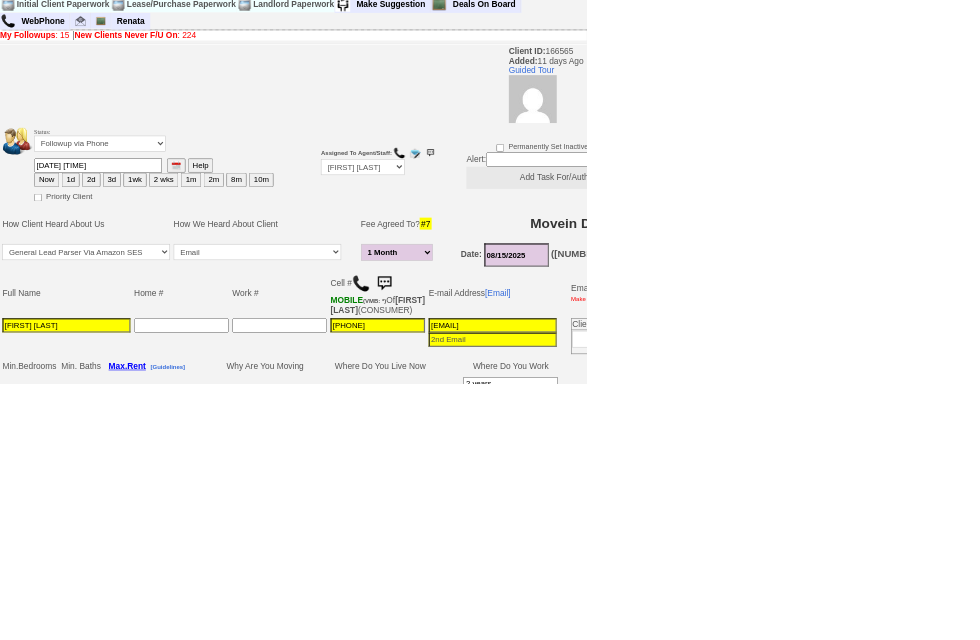 click on "E-mail Address  [Email]" at bounding box center (823, 489) 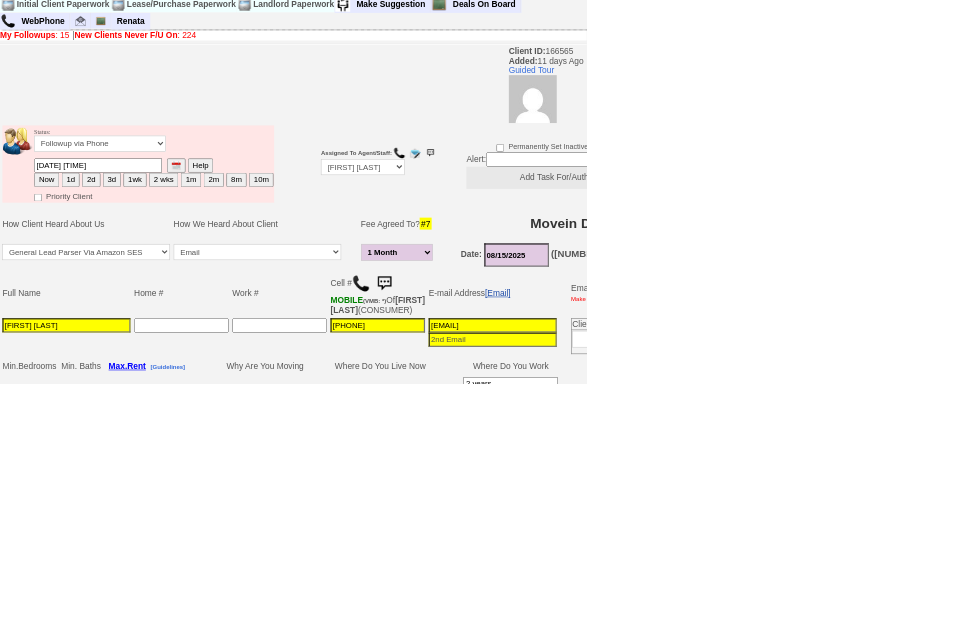 click on "[Email]" at bounding box center [831, 489] 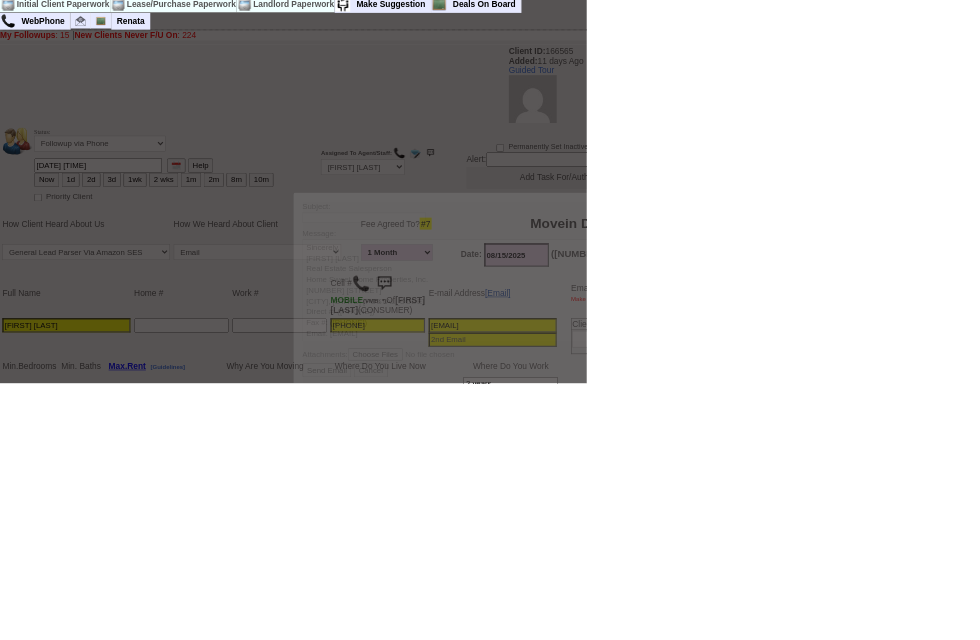 scroll, scrollTop: 0, scrollLeft: 0, axis: both 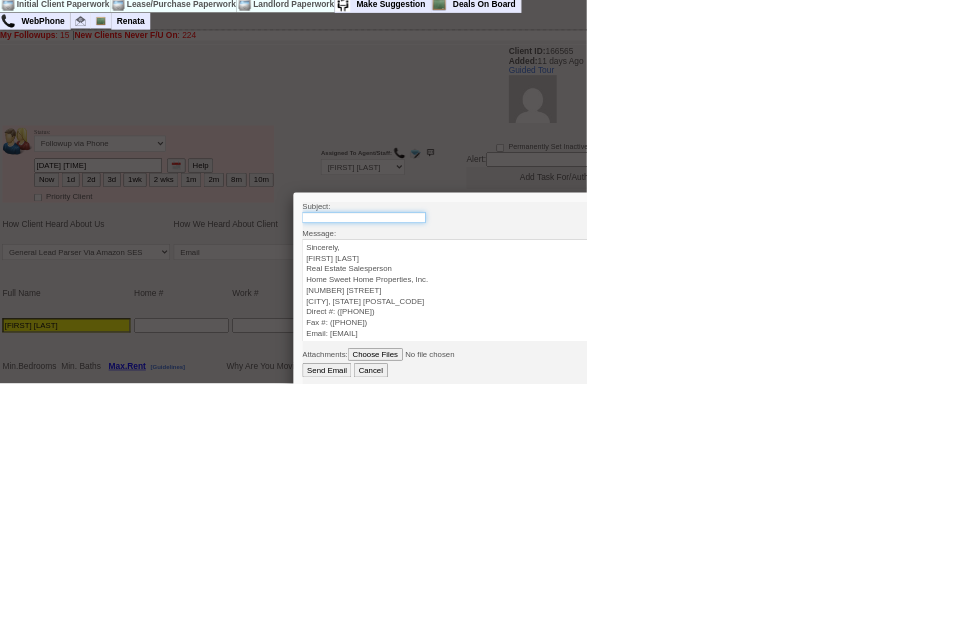 click at bounding box center [405, 227] 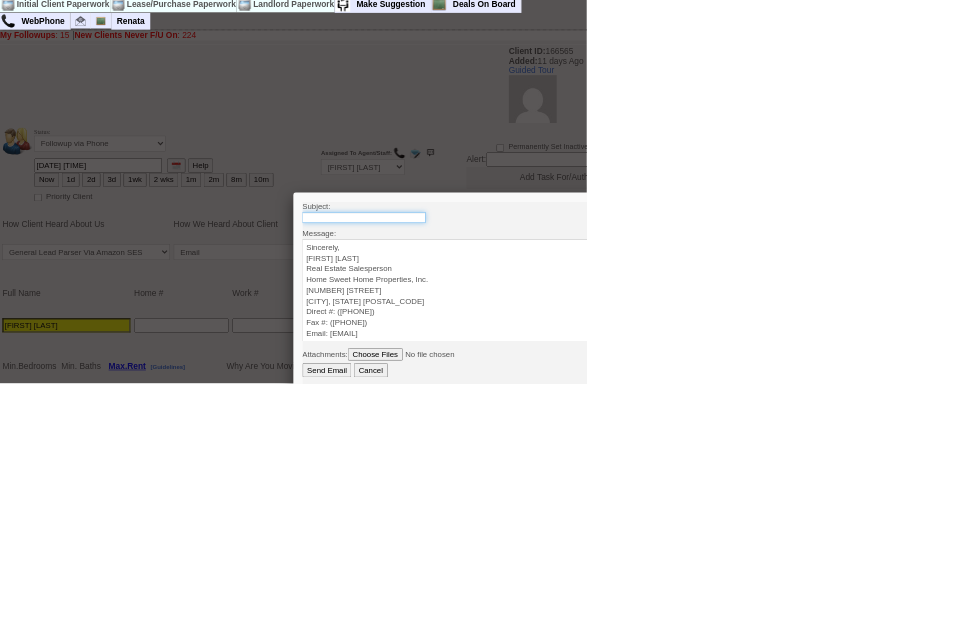 scroll, scrollTop: 63, scrollLeft: 0, axis: vertical 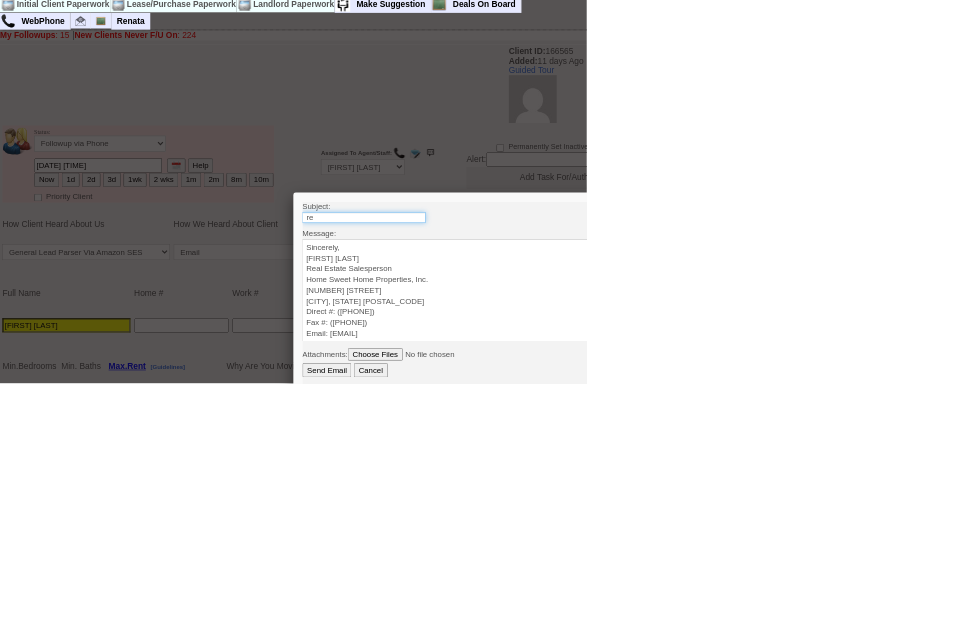 type on "r" 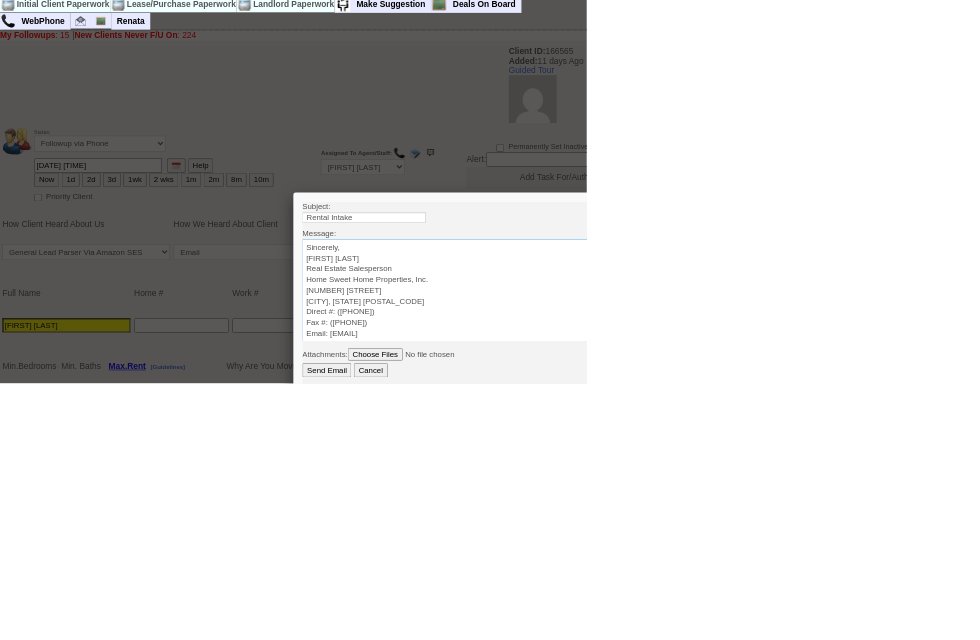 click on "Sincerely,
Renata Staroselsky
Real Estate Salesperson
Home Sweet Home Properties, Inc.
200 West Boston Post Road
Mamaroneck, NY 10543
Direct #: (914) 670-8936
Fax #: (914) 777-5901
Email: Renata@HomeSweetHomeProperties.com" at bounding box center [552, 349] 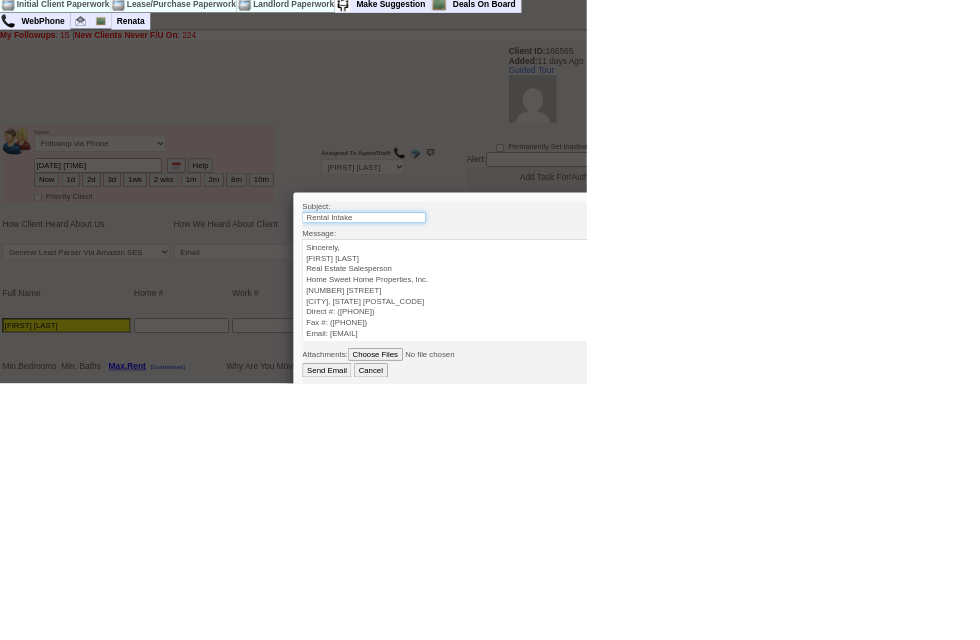click on "Rental Intake" at bounding box center (405, 228) 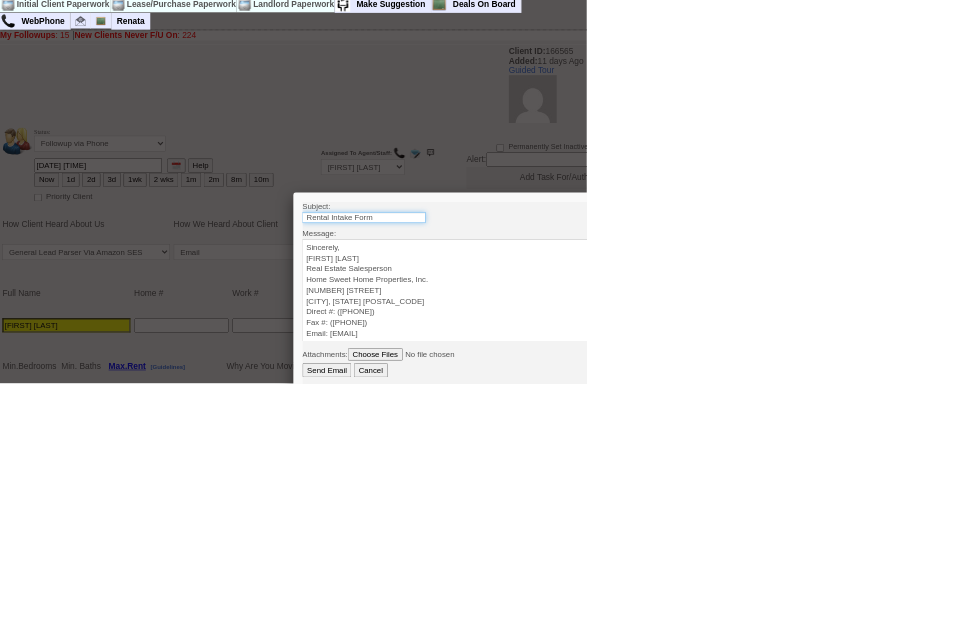 type on "Rental Intake Form" 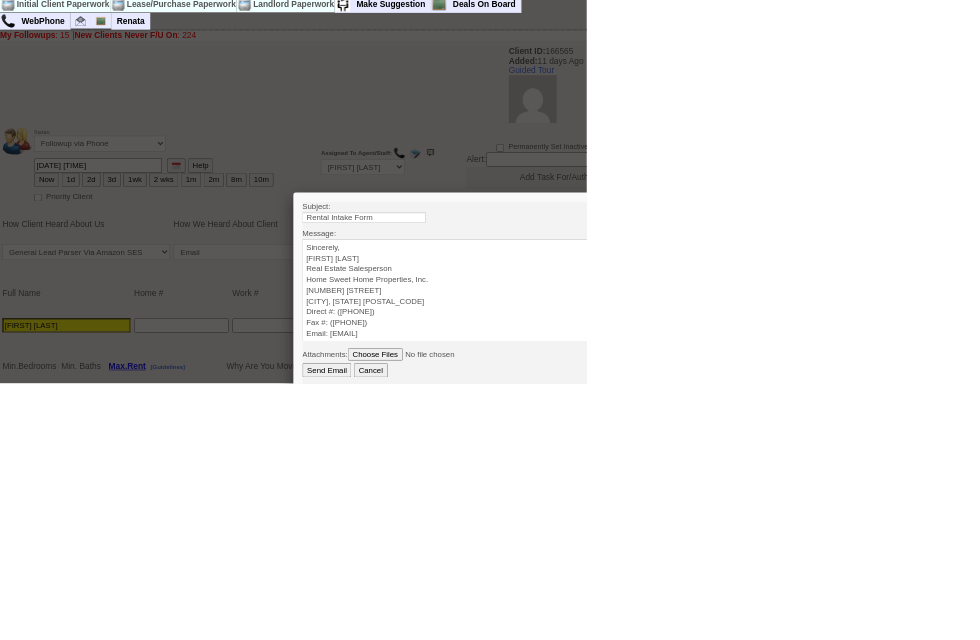 click on "Sincerely,
Renata Staroselsky
Real Estate Salesperson
Home Sweet Home Properties, Inc.
200 West Boston Post Road
Mamaroneck, NY 10543
Direct #: (914) 670-8936
Fax #: (914) 777-5901
Email: Renata@HomeSweetHomeProperties.com" at bounding box center [552, 349] 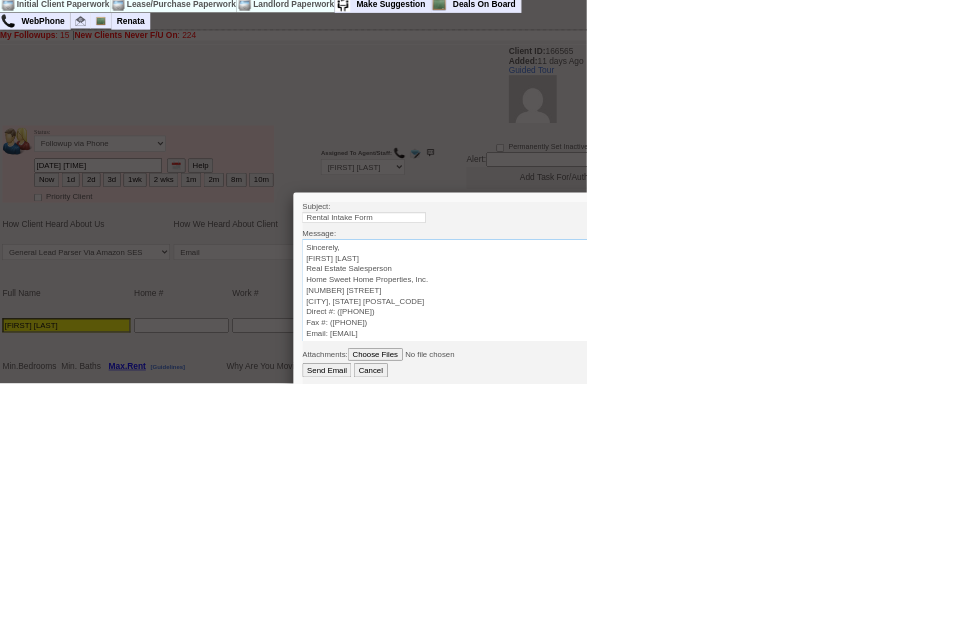 click on "Sincerely,
Renata Staroselsky
Real Estate Salesperson
Home Sweet Home Properties, Inc.
200 West Boston Post Road
Mamaroneck, NY 10543
Direct #: (914) 670-8936
Fax #: (914) 777-5901
Email: Renata@HomeSweetHomeProperties.com" at bounding box center [552, 349] 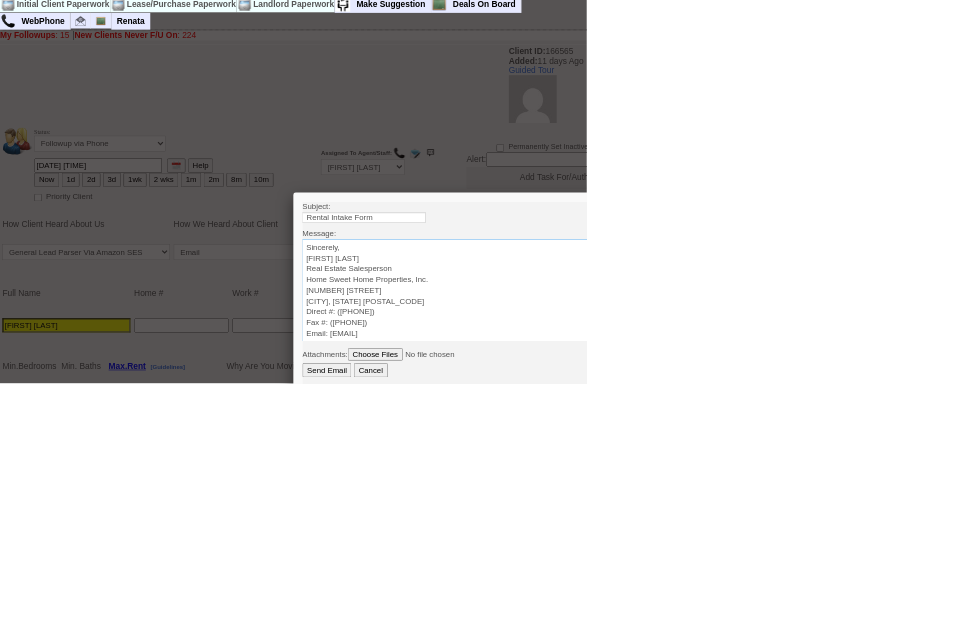 paste on "Good Morning Ryan, It was a pleasure speaking with you! I am excited to work together and find you a rental property that you will love. Please use the link below and go to our website to complete the online rental application and credit authorization forms that are necessary. This application must be completed and sent back PRIOR to your appointment to view apartments. Link to Rental App/credit: https://app.hellosign.com/home/reusableLink?guid=2ccf6e52&in_person= I'll be on the lookout for your returned application." 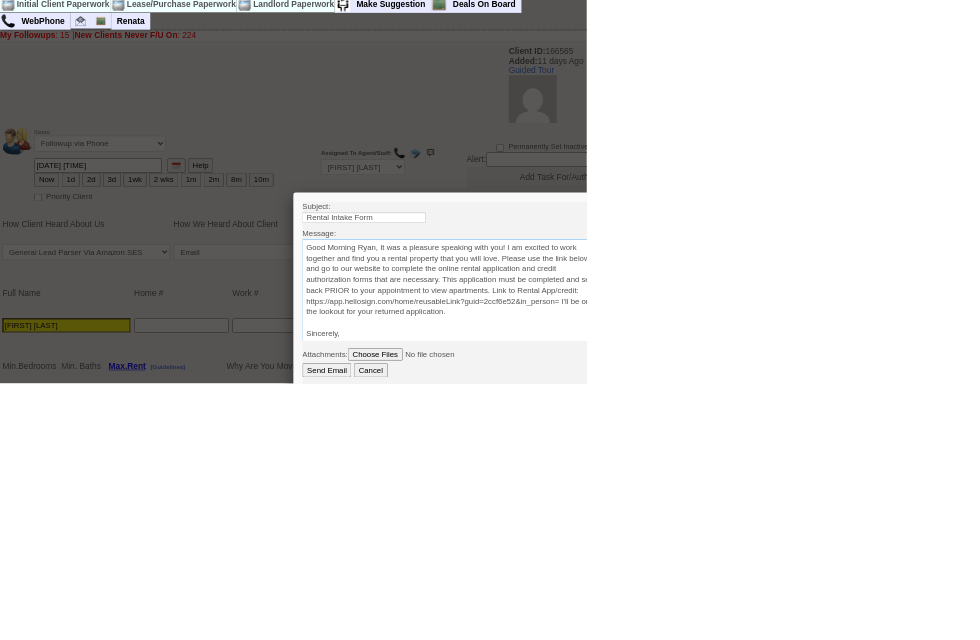 click on "Sincerely,
Renata Staroselsky
Real Estate Salesperson
Home Sweet Home Properties, Inc.
200 West Boston Post Road
Mamaroneck, NY 10543
Direct #: (914) 670-8936
Fax #: (914) 777-5901
Email: Renata@HomeSweetHomeProperties.com" at bounding box center (552, 349) 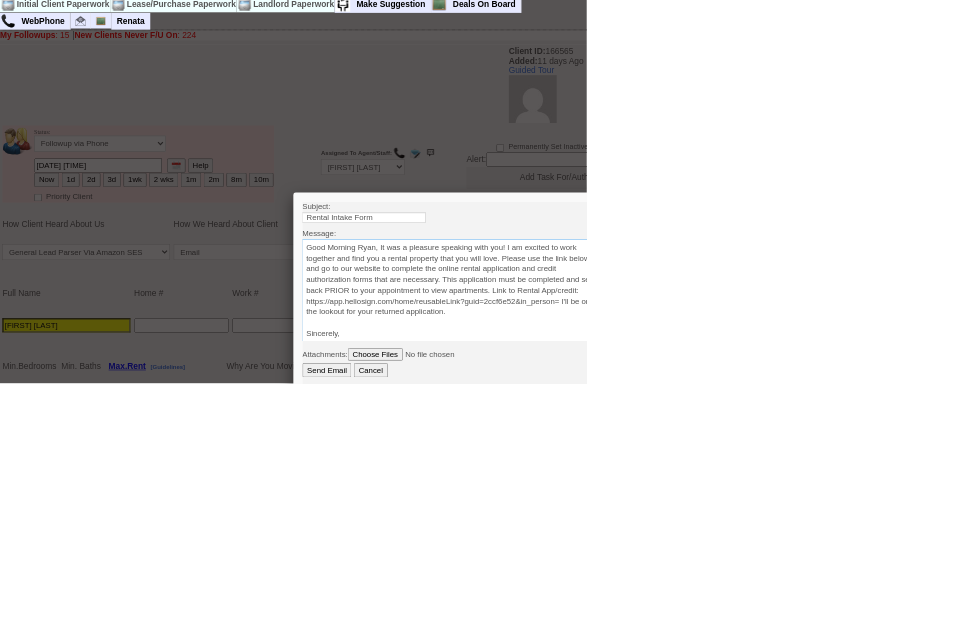 click on "Sincerely,
Renata Staroselsky
Real Estate Salesperson
Home Sweet Home Properties, Inc.
200 West Boston Post Road
Mamaroneck, NY 10543
Direct #: (914) 670-8936
Fax #: (914) 777-5901
Email: Renata@HomeSweetHomeProperties.com" at bounding box center (552, 349) 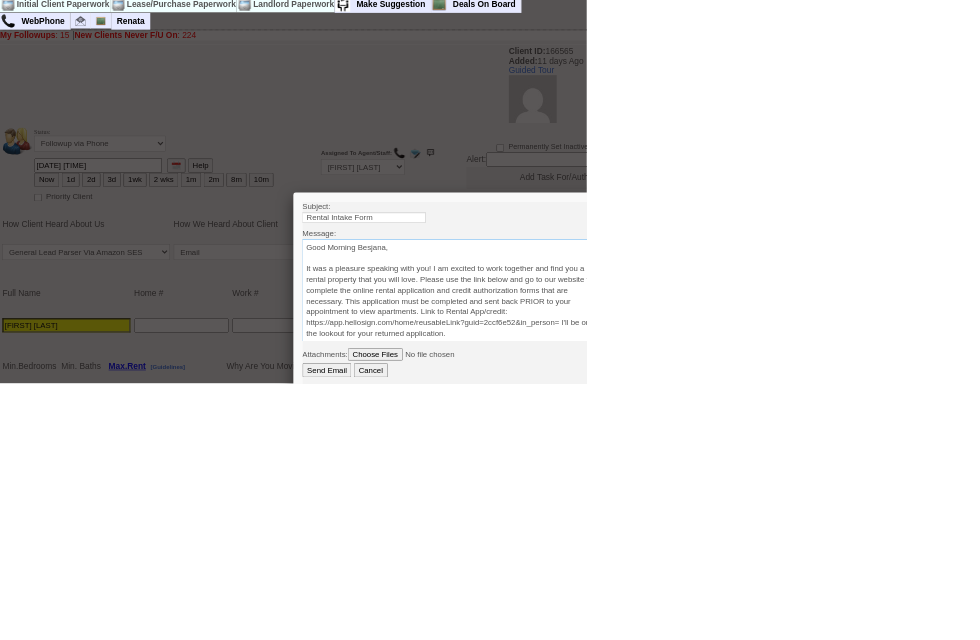 click on "Sincerely,
Renata Staroselsky
Real Estate Salesperson
Home Sweet Home Properties, Inc.
200 West Boston Post Road
Mamaroneck, NY 10543
Direct #: (914) 670-8936
Fax #: (914) 777-5901
Email: Renata@HomeSweetHomeProperties.com" at bounding box center [552, 349] 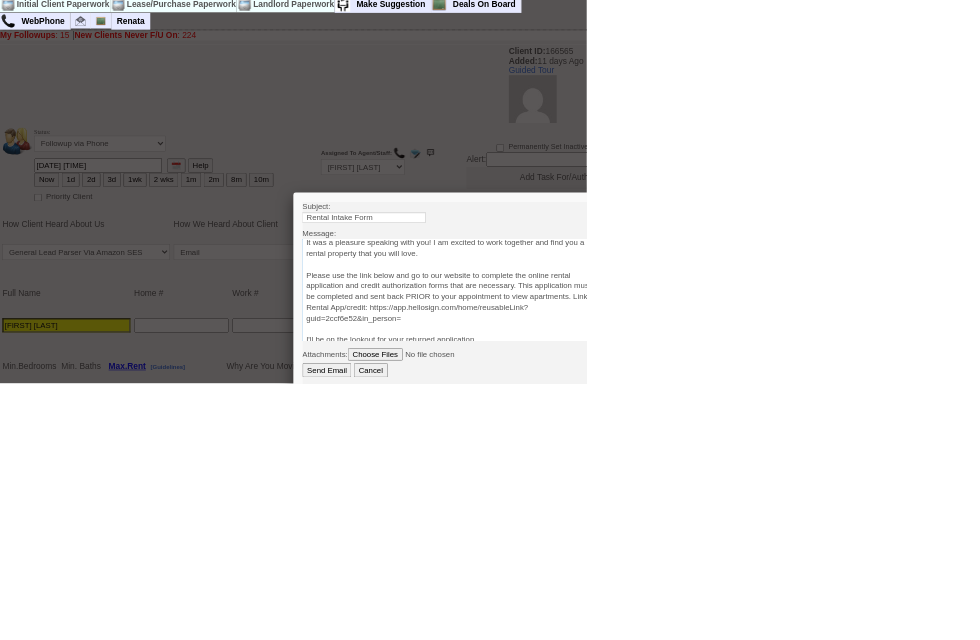 scroll, scrollTop: 46, scrollLeft: 0, axis: vertical 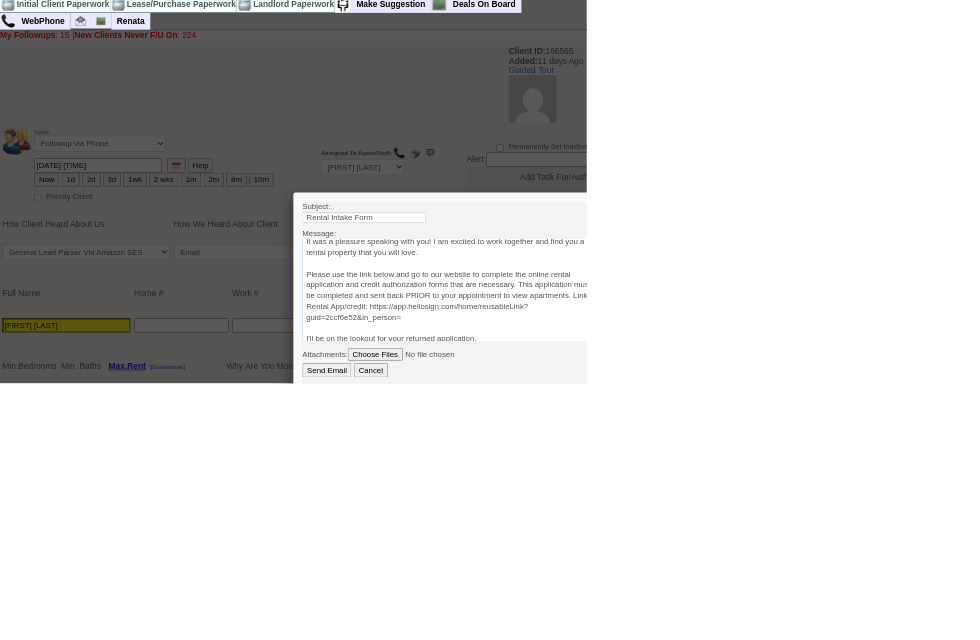 click on "Sincerely,
Renata Staroselsky
Real Estate Salesperson
Home Sweet Home Properties, Inc.
200 West Boston Post Road
Mamaroneck, NY 10543
Direct #: (914) 670-8936
Fax #: (914) 777-5901
Email: Renata@HomeSweetHomeProperties.com" at bounding box center (552, 349) 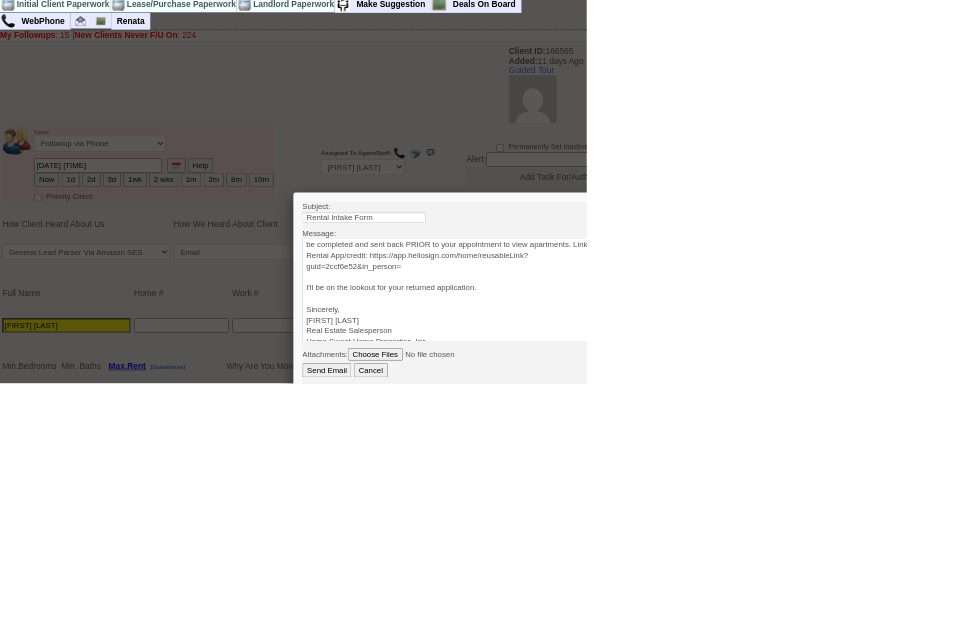 scroll, scrollTop: 158, scrollLeft: 0, axis: vertical 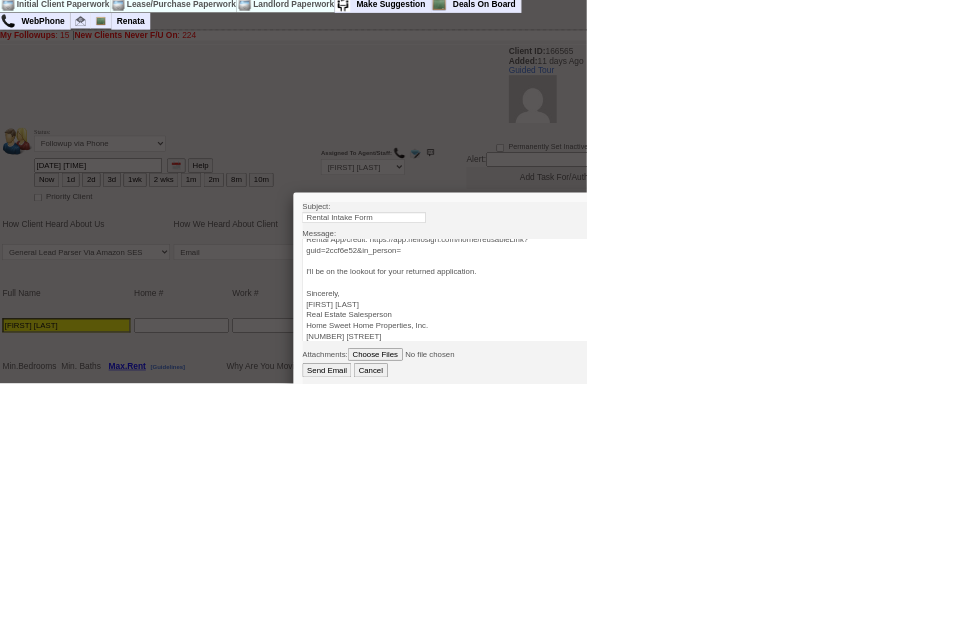 click at bounding box center (818, 537) 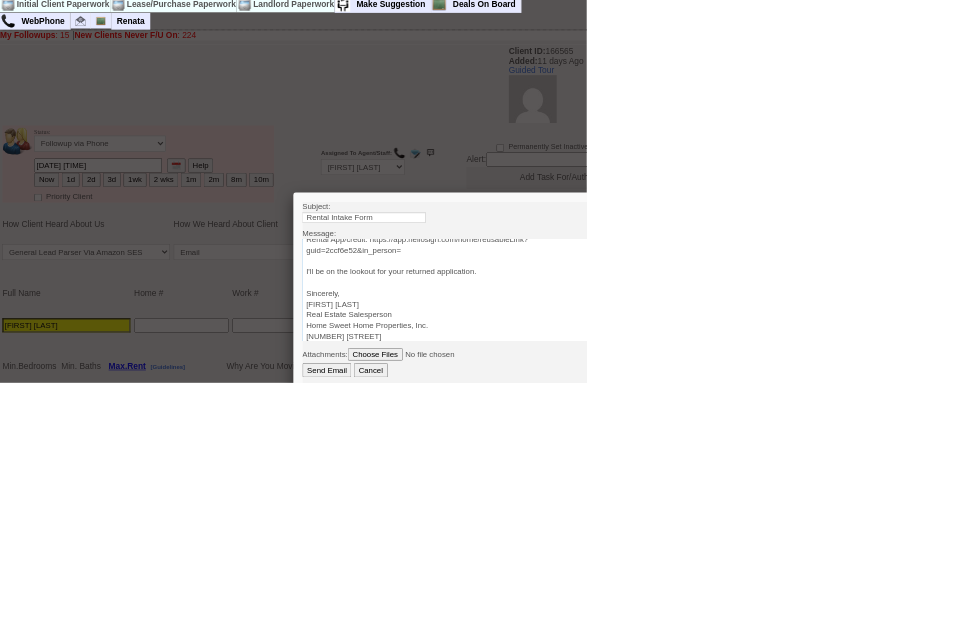 click on "Sincerely,
Renata Staroselsky
Real Estate Salesperson
Home Sweet Home Properties, Inc.
200 West Boston Post Road
Mamaroneck, NY 10543
Direct #: (914) 670-8936
Fax #: (914) 777-5901
Email: Renata@HomeSweetHomeProperties.com" at bounding box center [552, 349] 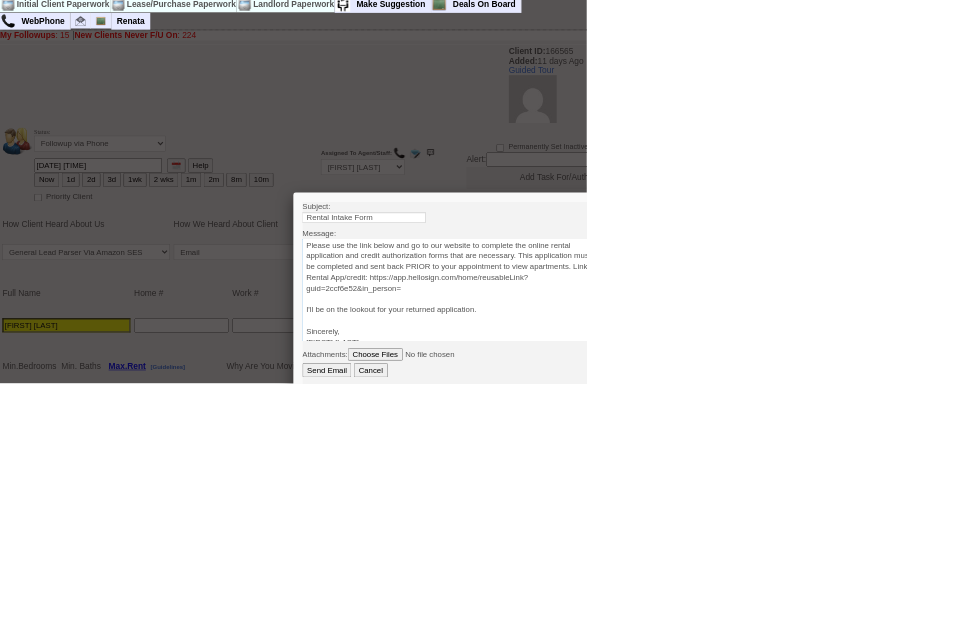 scroll, scrollTop: 99, scrollLeft: 0, axis: vertical 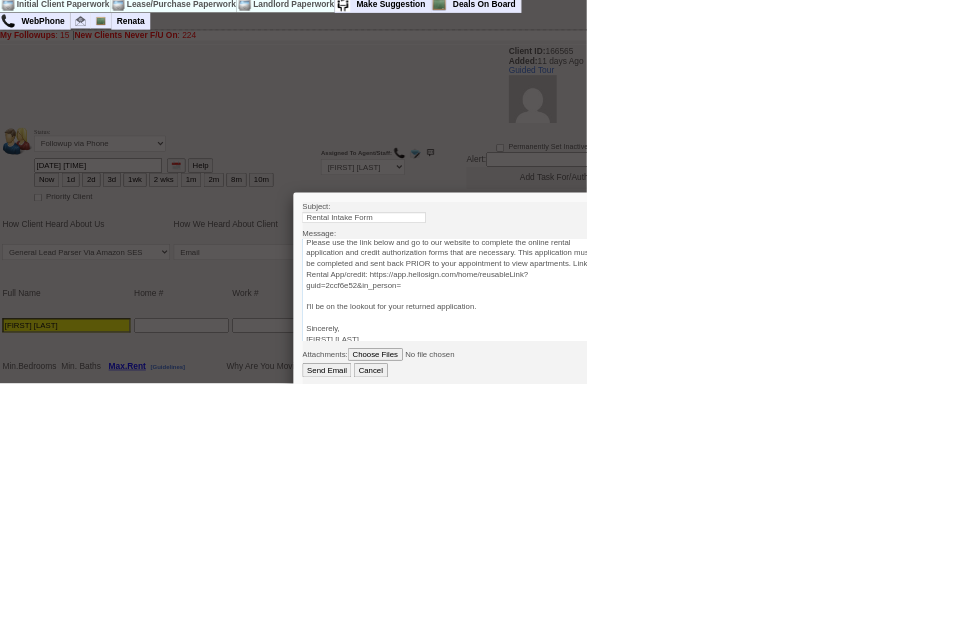 type on "Good Morning Besjana,
It was a pleasure speaking with you! I am excited to work together and find you a rental property that you will love.
Please use the link below and go to our website to complete the online rental application and credit authorization forms that are necessary. This application must be completed and sent back PRIOR to your appointment to view apartments. Link to Rental App/credit: https://app.hellosign.com/home/reusableLink?guid=2ccf6e52&in_person=
I'll be on the lookout for your returned application.
Sincerely,
Renata Staroselsky
Licensed Real Estate Salesperson
Home Sweet Home Properties, Inc.
200 West Boston Post Road
Mamaroneck, NY 10543
Direct #: (914) 670-8936
Fax #: (914) 777-5901
Email: Renata@HomeSweetHomeProperties.com" 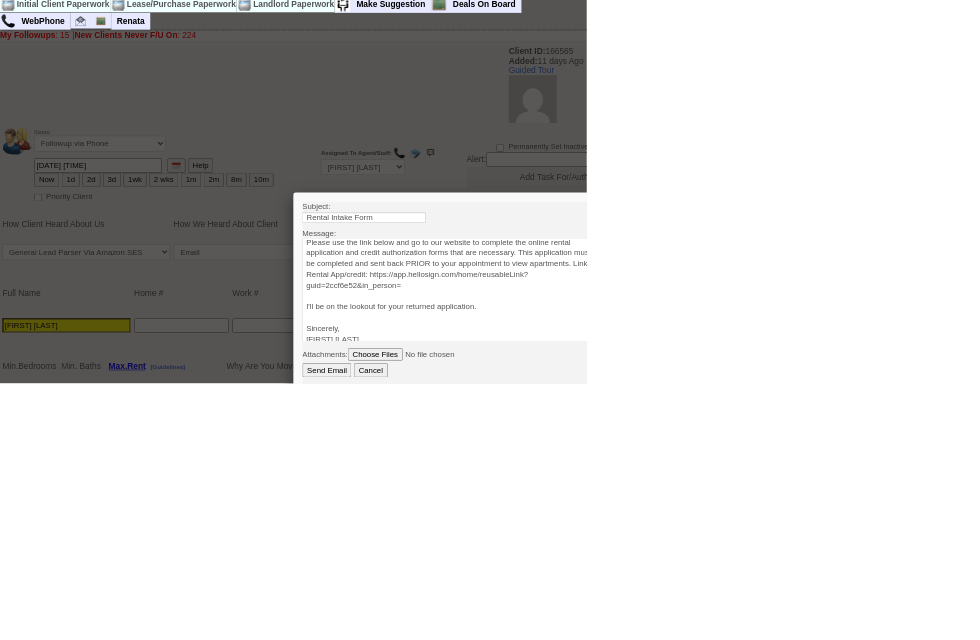 click on "Send Email" at bounding box center [343, 483] 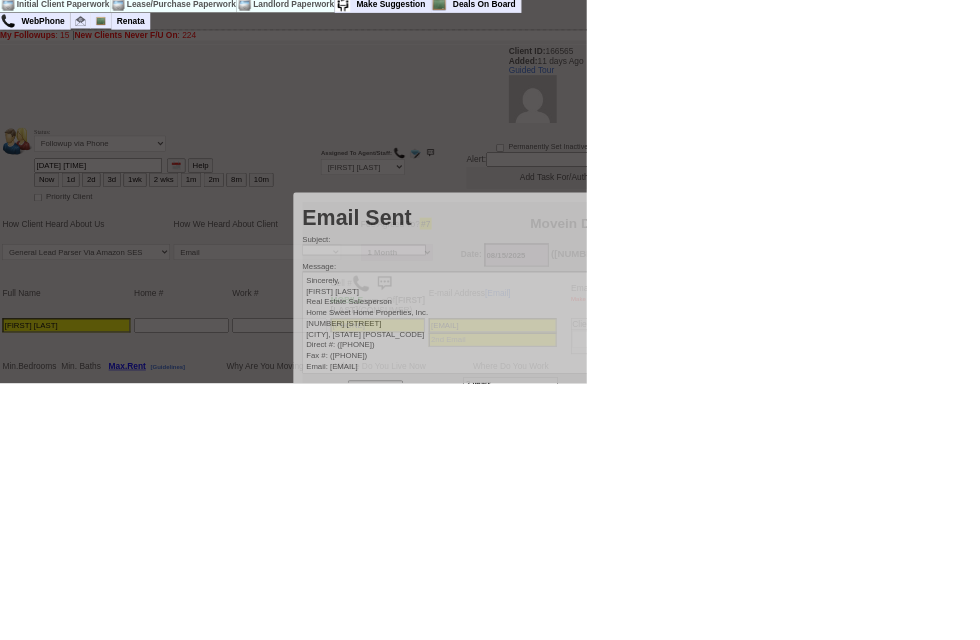scroll, scrollTop: 0, scrollLeft: 0, axis: both 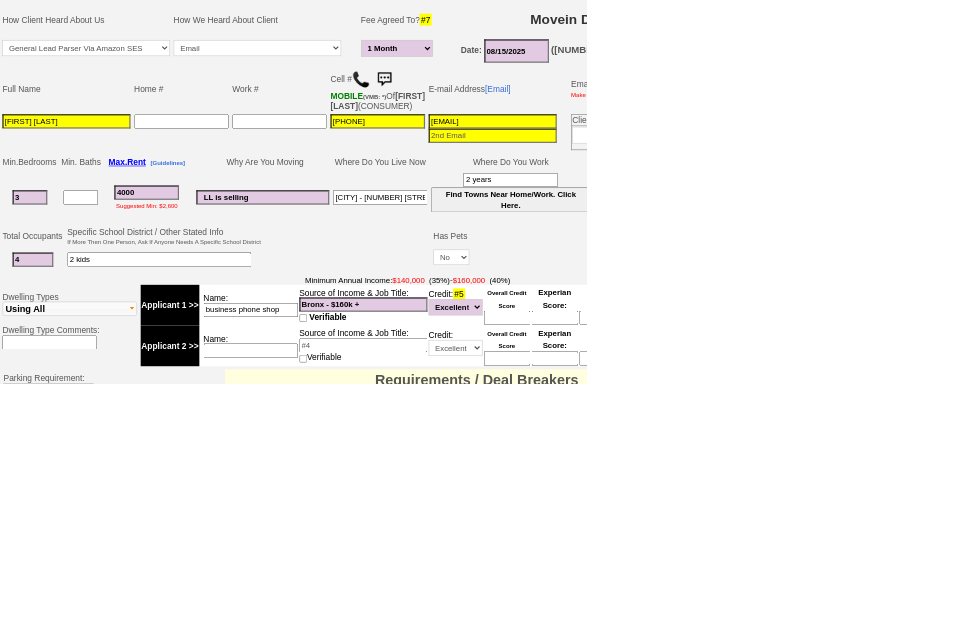 click on "Notes (10)" at bounding box center [399, 757] 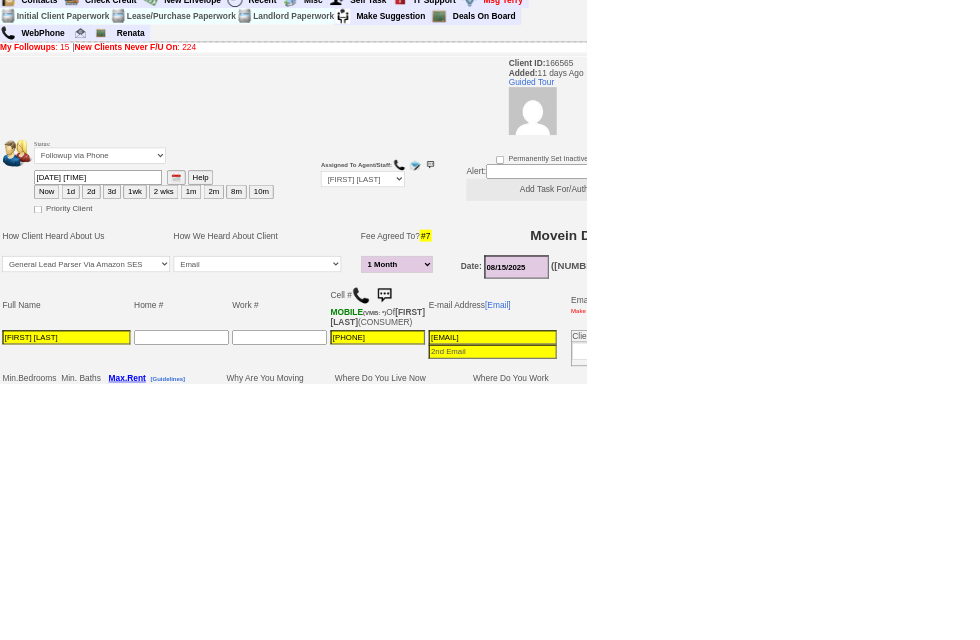 scroll, scrollTop: 0, scrollLeft: 0, axis: both 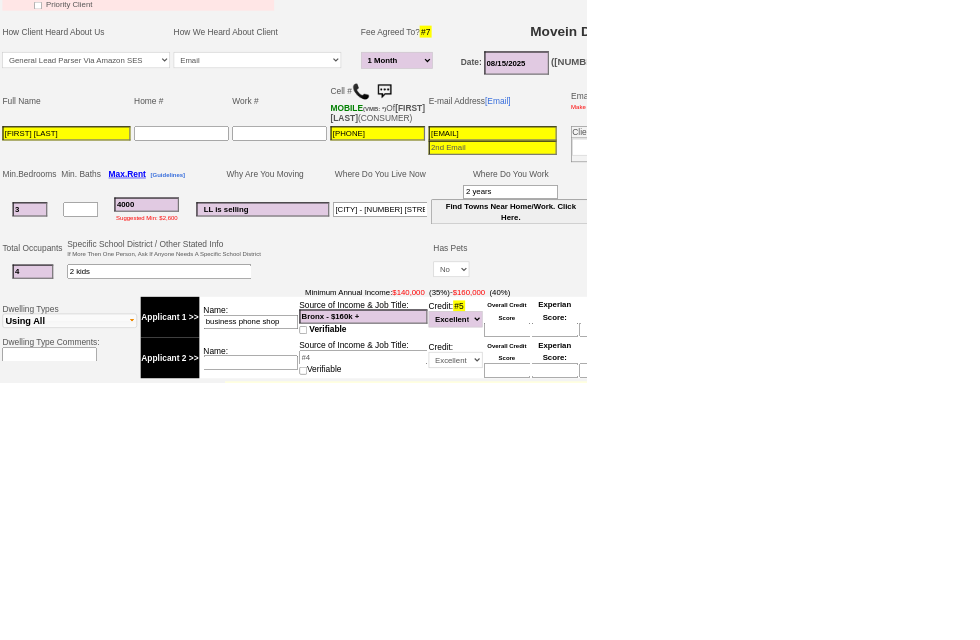 click on "Notes (10)" at bounding box center (399, 777) 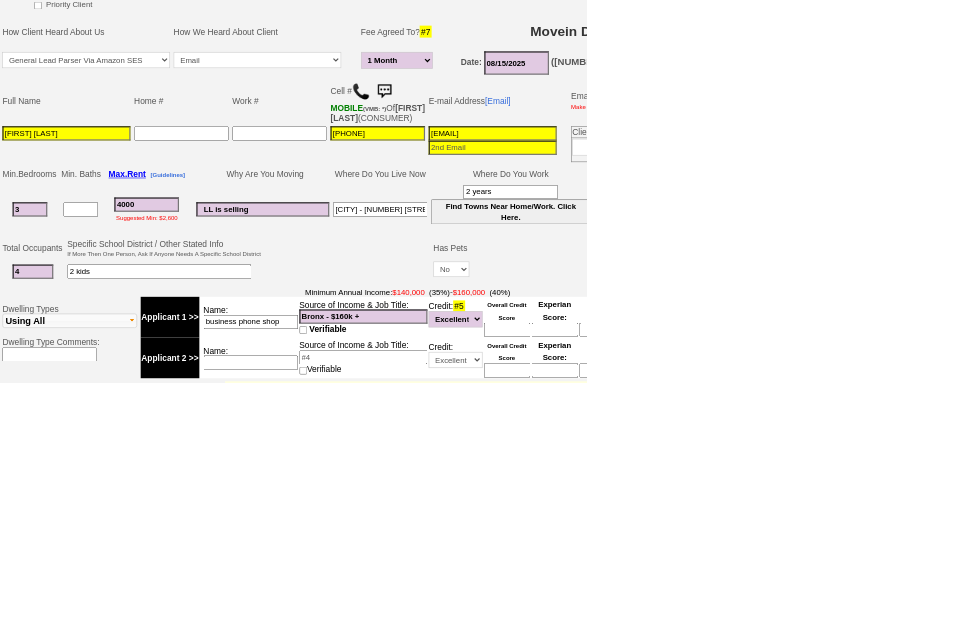 scroll, scrollTop: 384, scrollLeft: 0, axis: vertical 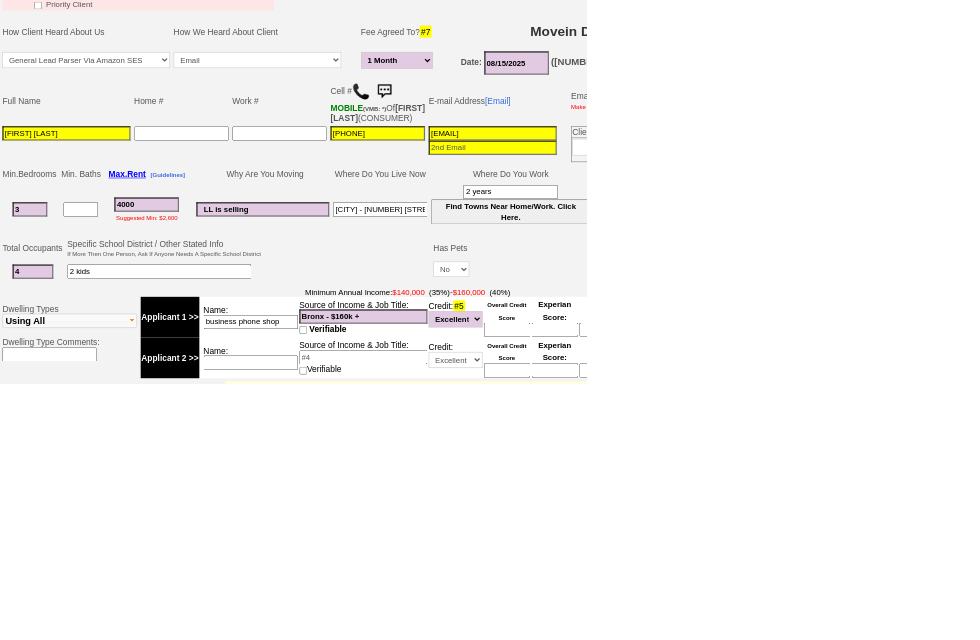 click on "Properties Inquired About / Fav'd
(0)" at bounding box center [556, 777] 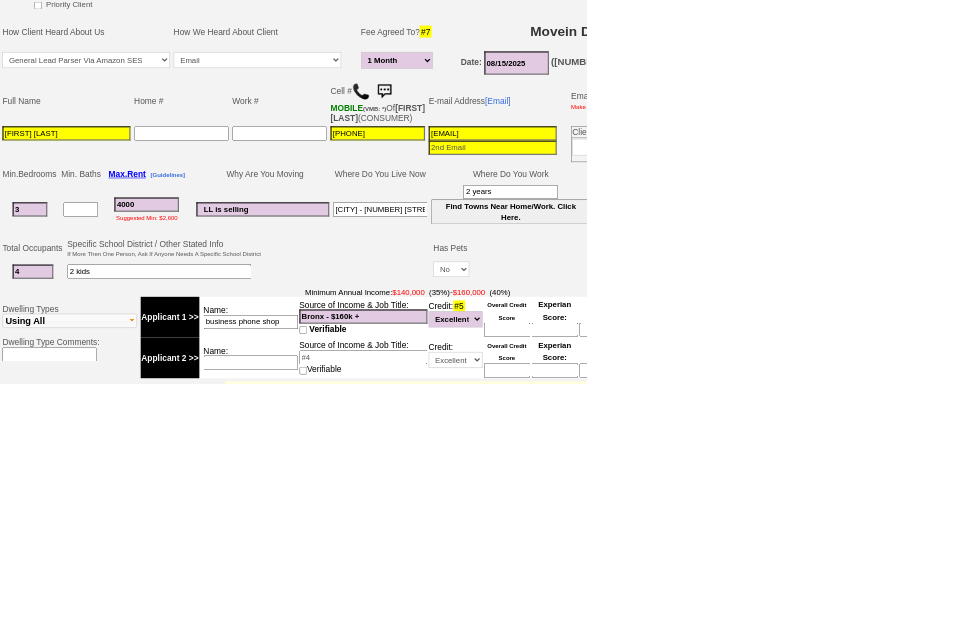 scroll, scrollTop: 0, scrollLeft: 0, axis: both 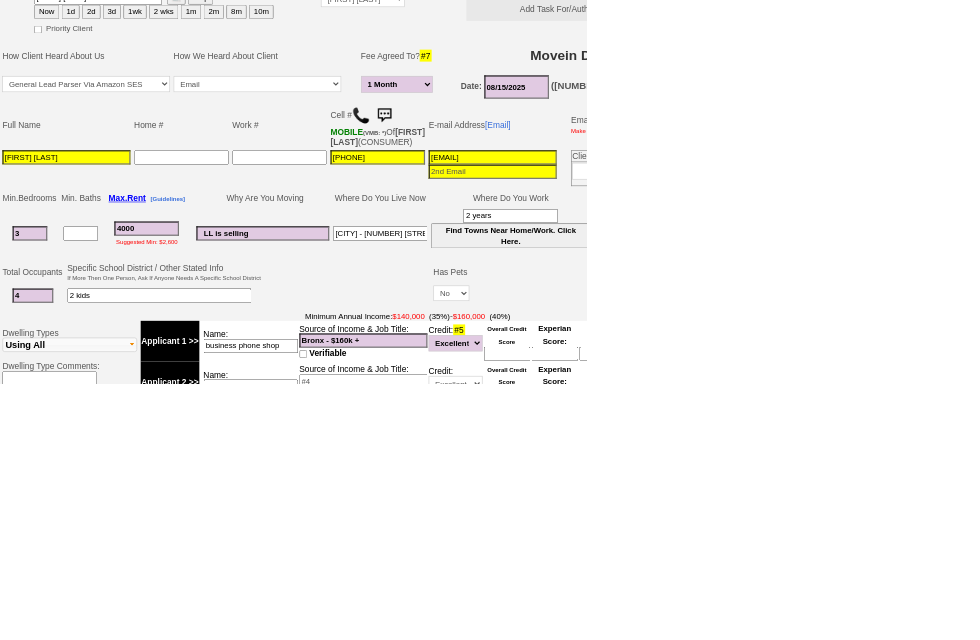 click on "Notes (10)" at bounding box center (399, 817) 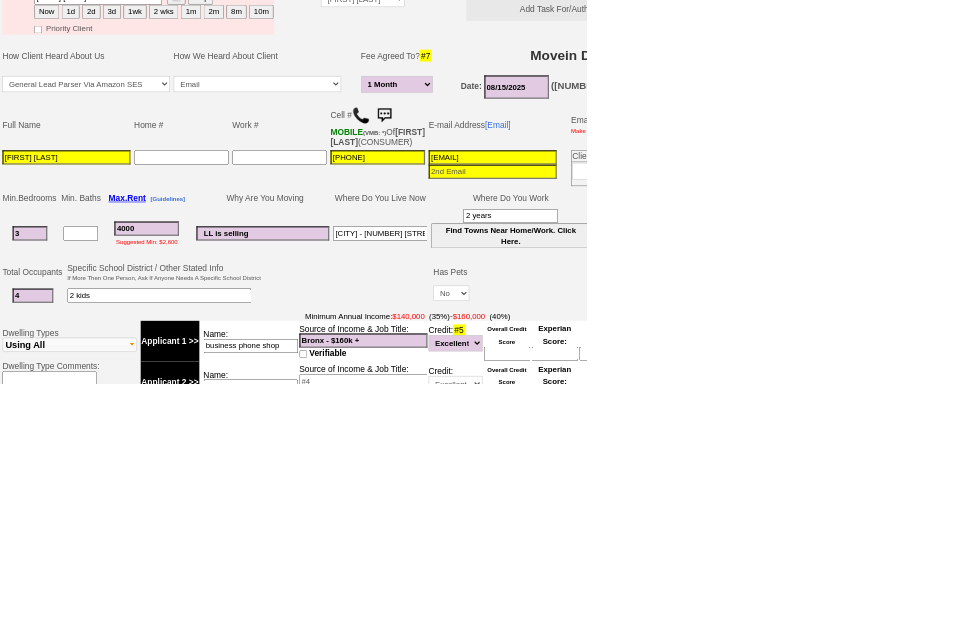 click on "Properties Inquired About / Fav'd
(0)" at bounding box center (556, 817) 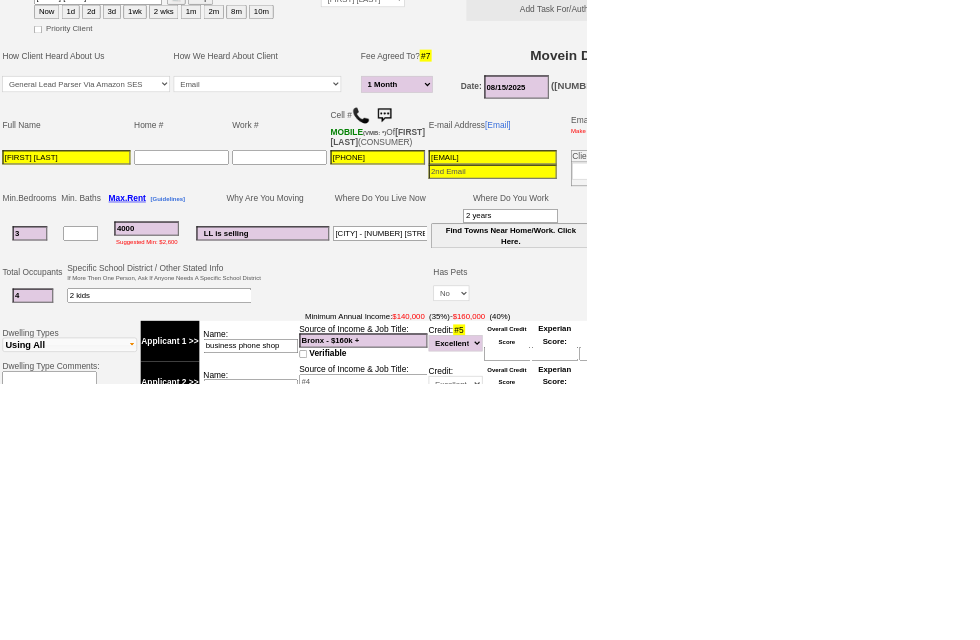scroll, scrollTop: 0, scrollLeft: 0, axis: both 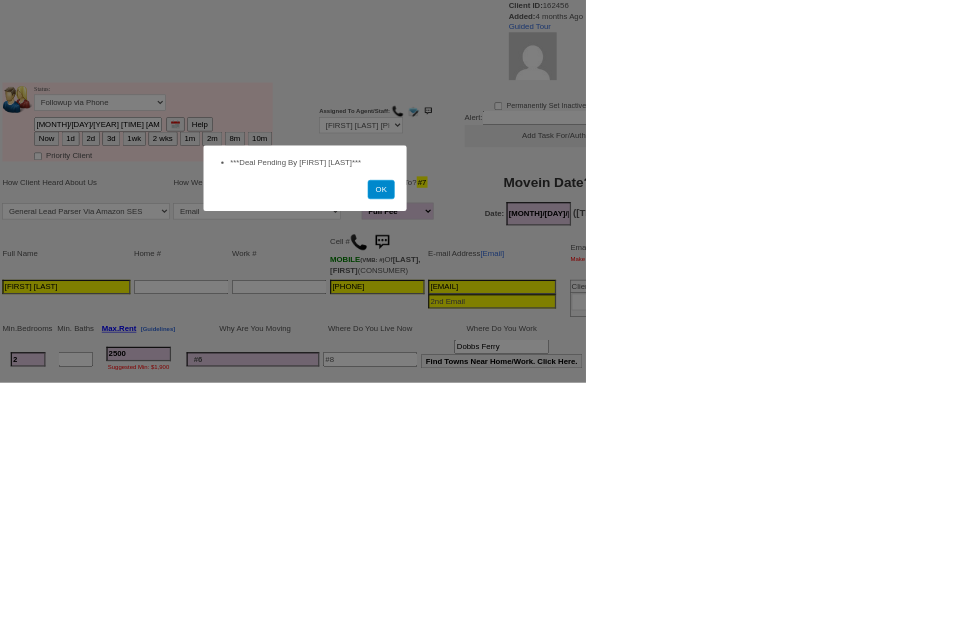 click on "OK" at bounding box center [637, 317] 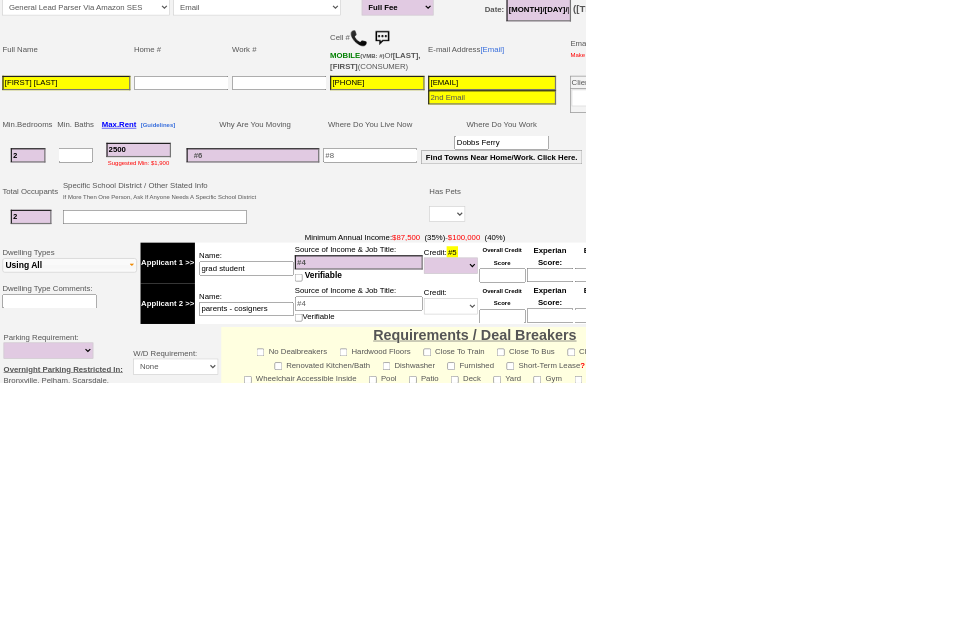scroll, scrollTop: 363, scrollLeft: 0, axis: vertical 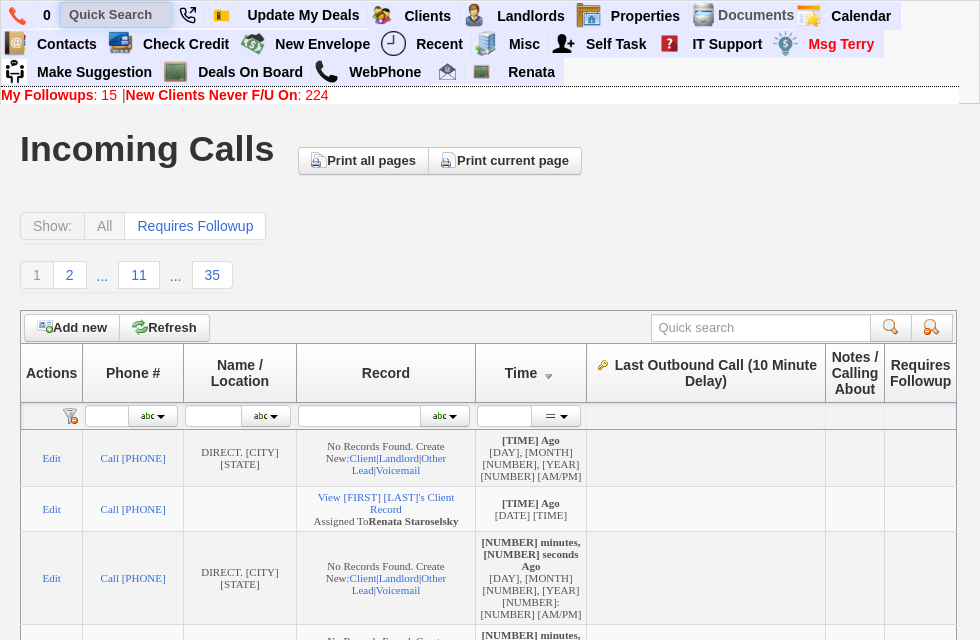 click at bounding box center (116, 14) 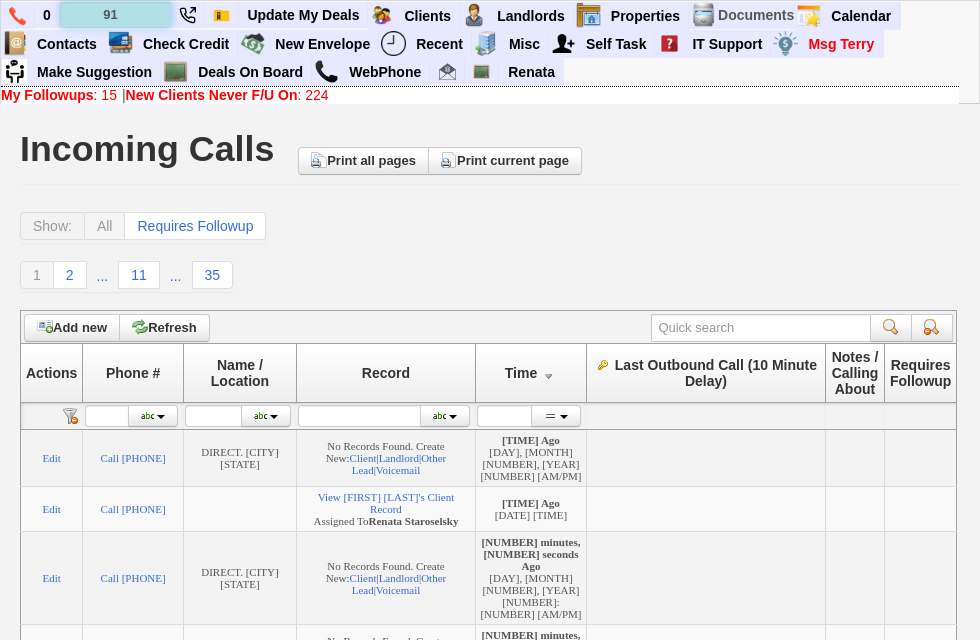 type on "9" 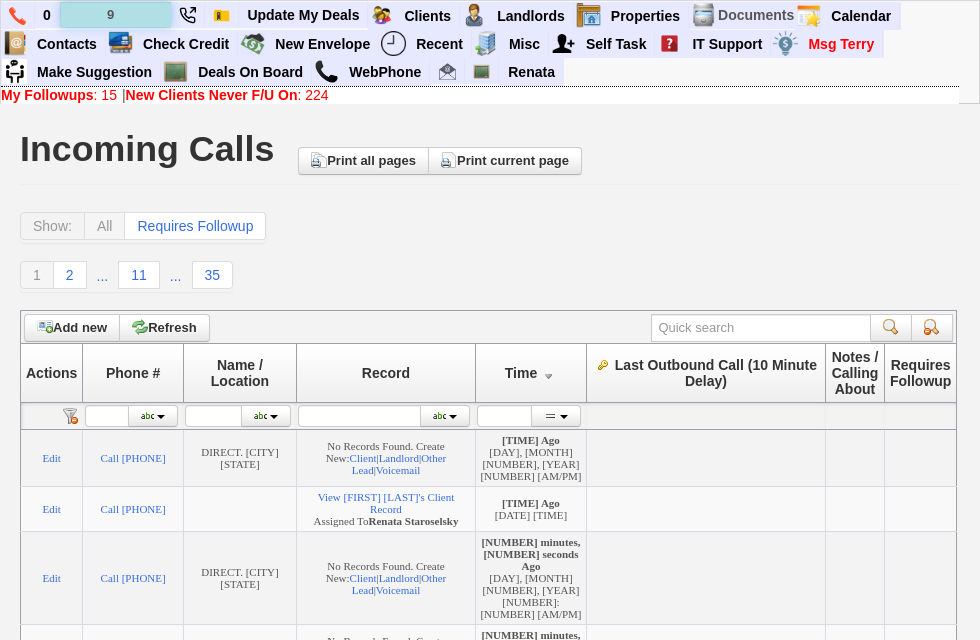 type 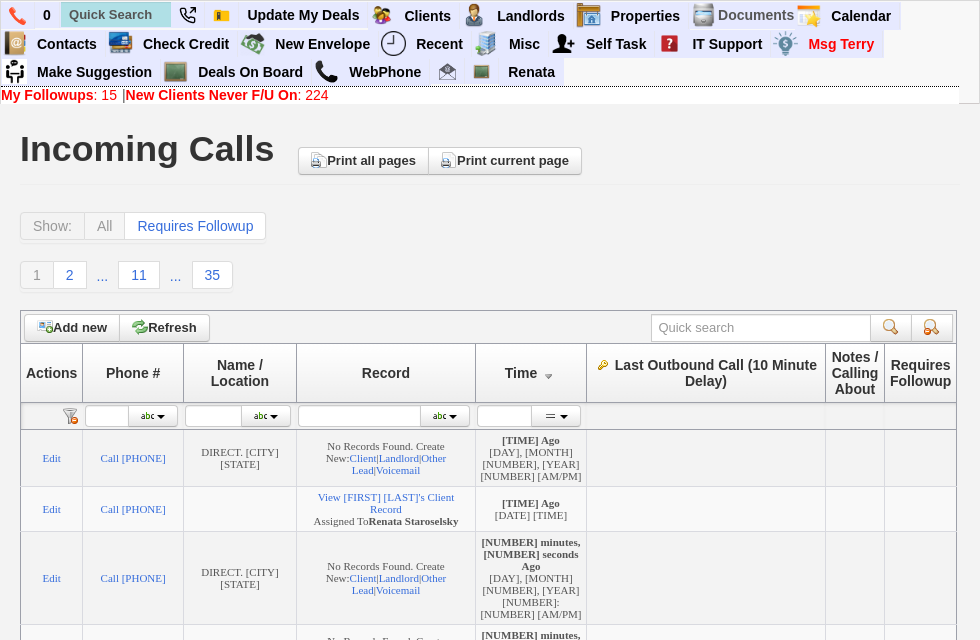 click on "Incoming Calls
Print all pages
Print current page" at bounding box center (490, 153) 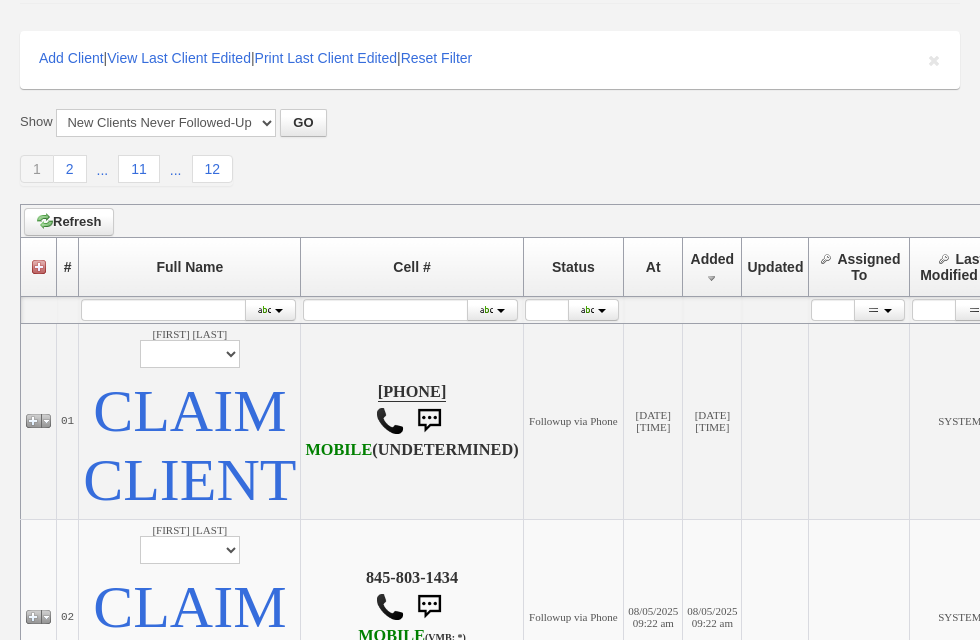 scroll, scrollTop: 181, scrollLeft: 0, axis: vertical 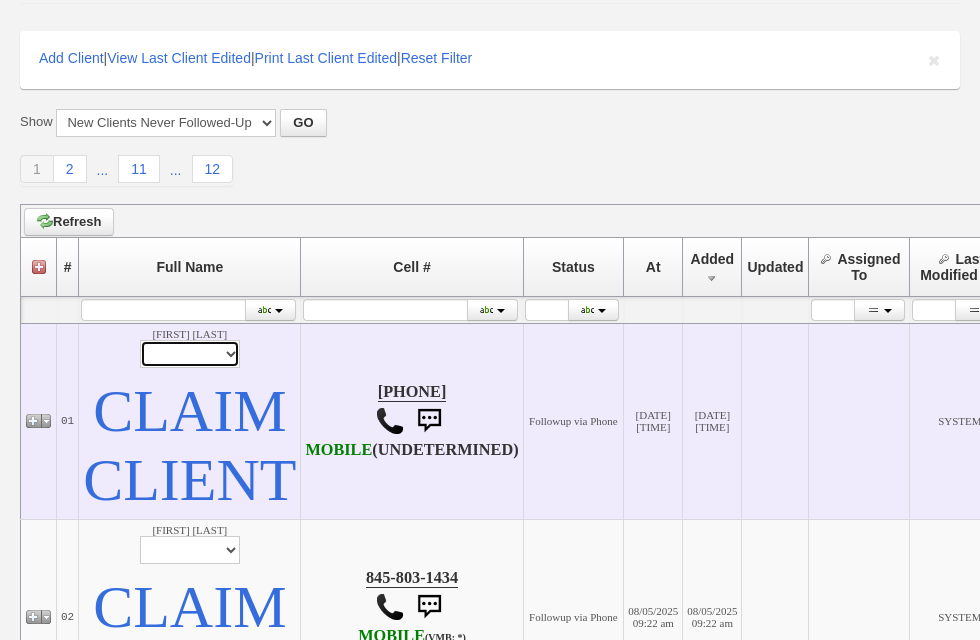 click on "Profile
Edit
Print
Email Externally (Will Not Be Tracked In CRM)
Closed Deals" at bounding box center (190, 354) 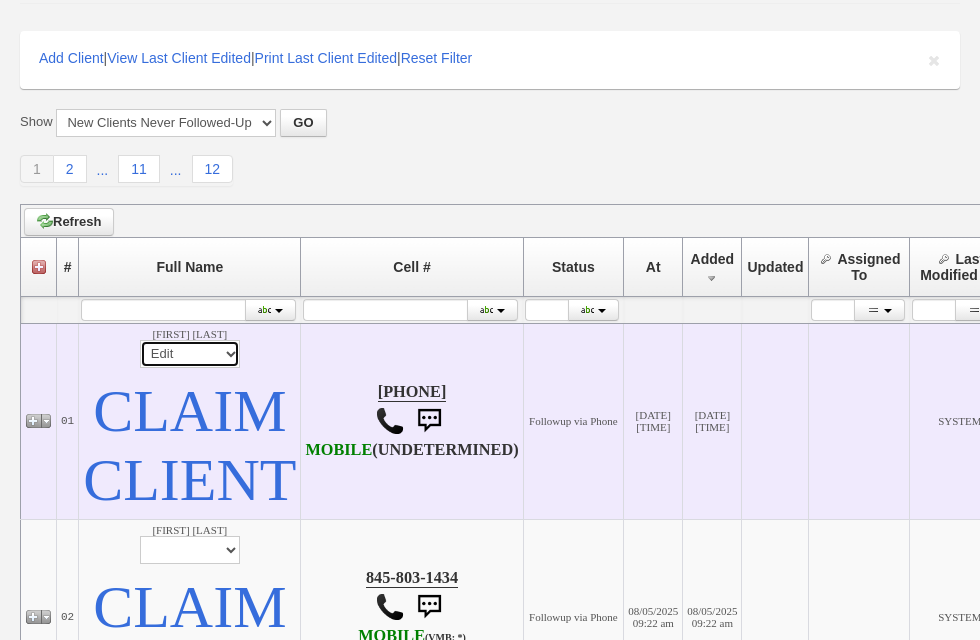 select 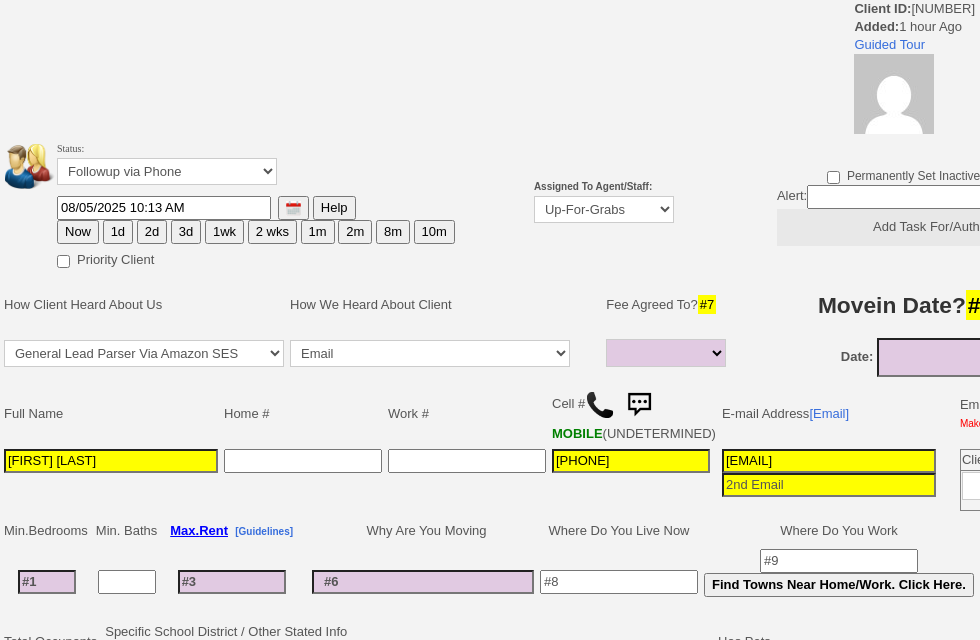 select 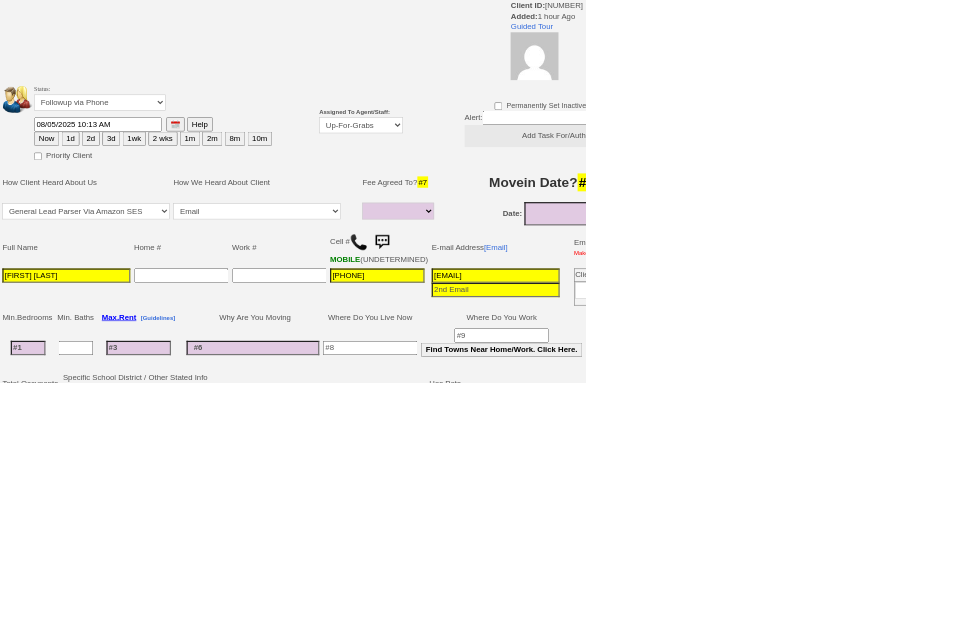 scroll, scrollTop: 0, scrollLeft: 0, axis: both 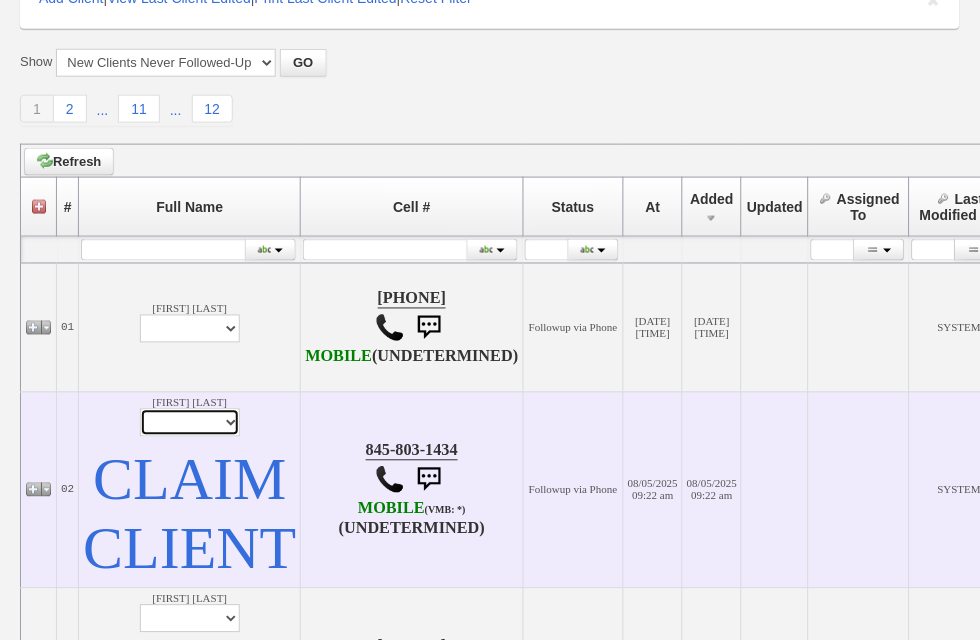 click on "Profile
Edit
Print
Email Externally (Will Not Be Tracked In CRM)
Closed Deals" at bounding box center [190, 422] 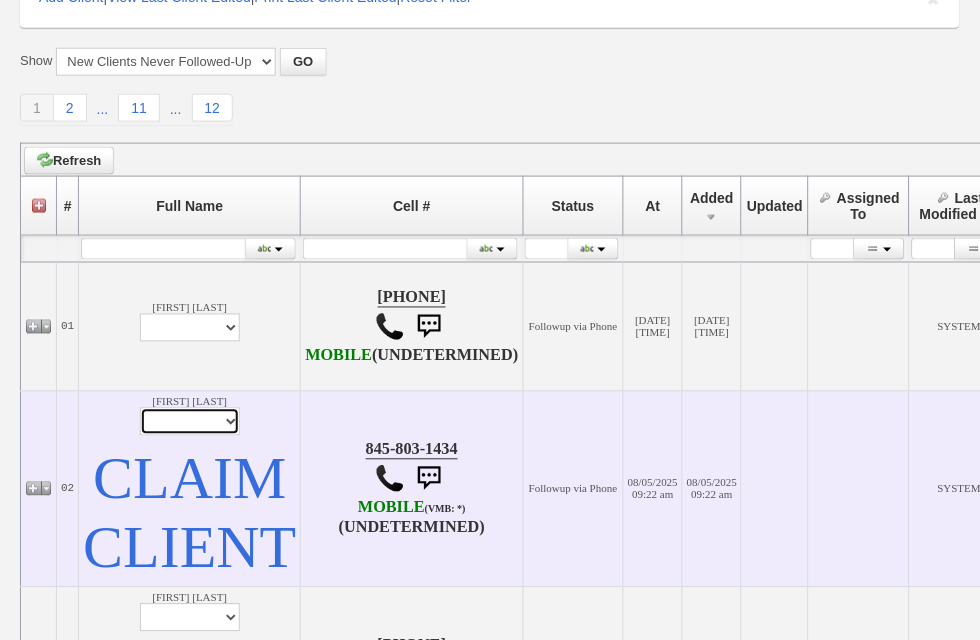 select on "ChangeURL,/crm/custom/edit_client_form.php?redirect=%2Fcrm%2Fclients.php&id=166969" 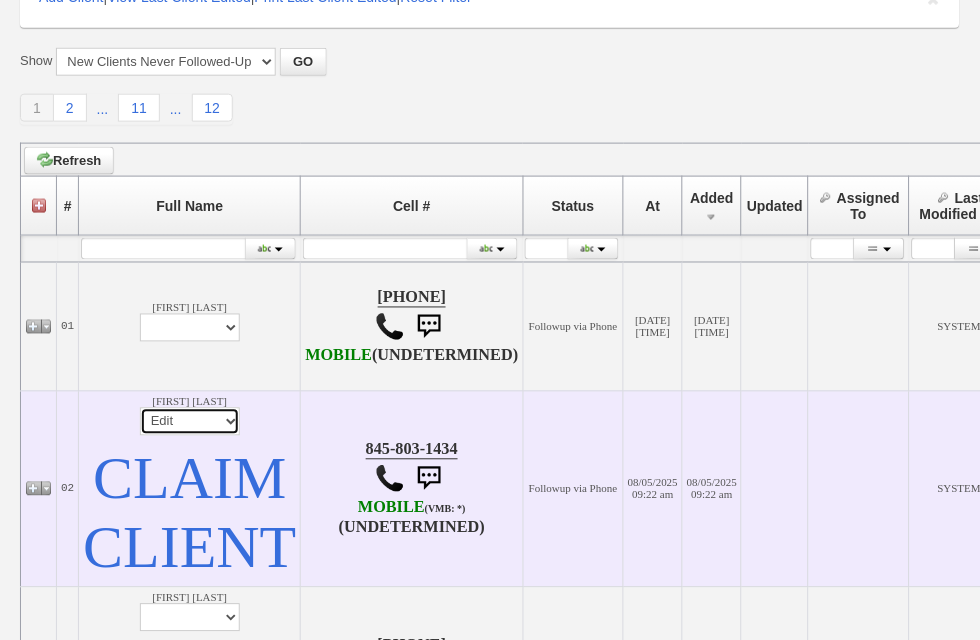 select 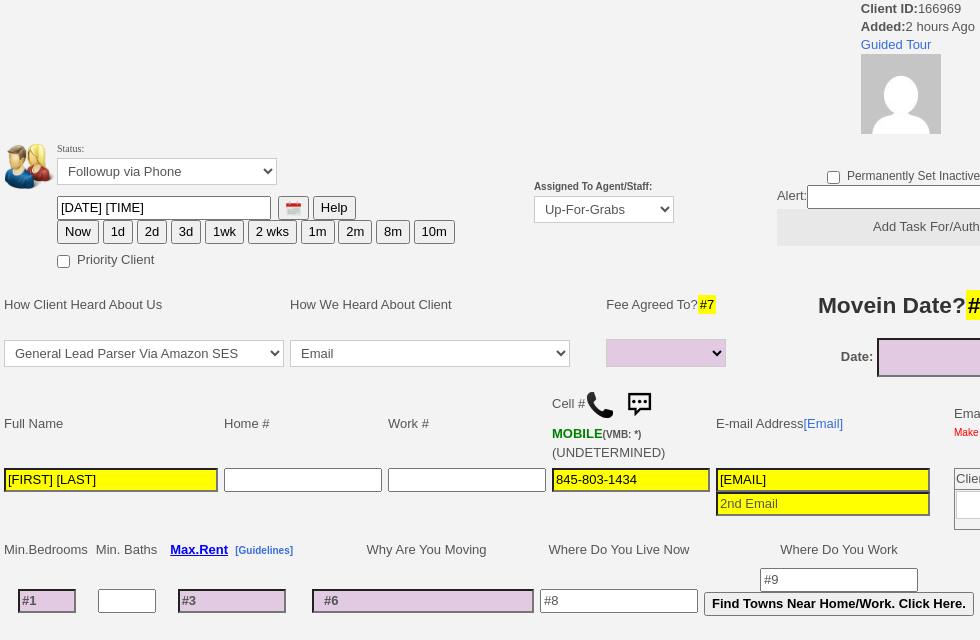 select 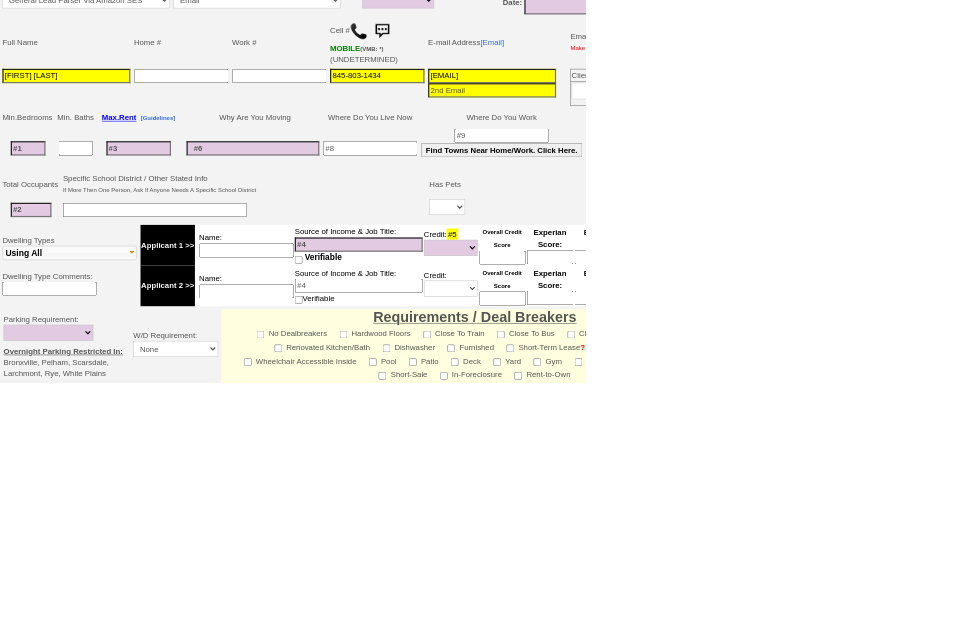 scroll, scrollTop: 353, scrollLeft: 0, axis: vertical 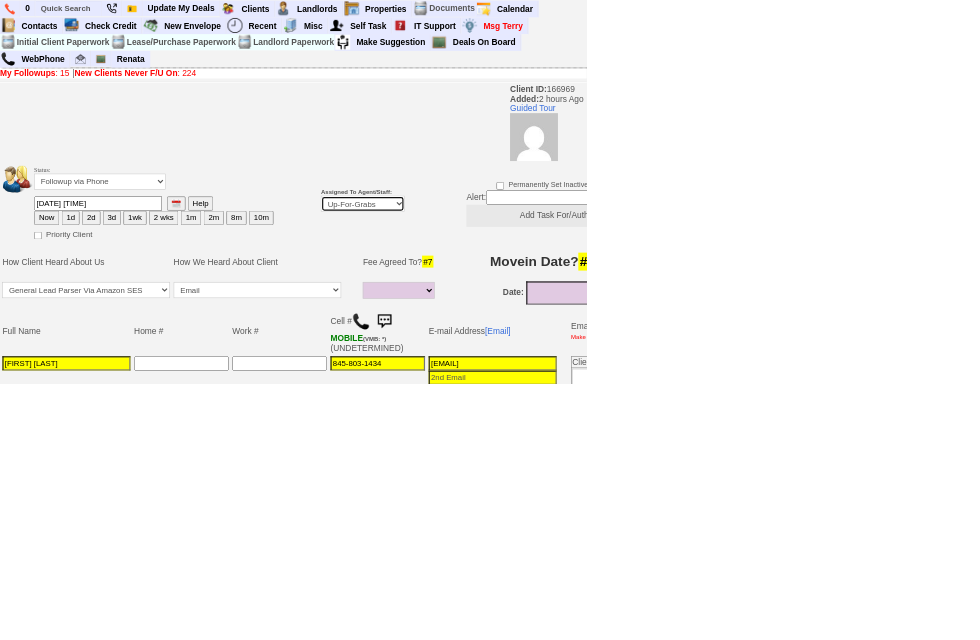 click on "Up-For-Grabs
***** STAFF *****
[FIRST] [LAST] [PHONE] [FIRST] [LAST] [PHONE] [EMAIL] [FIRST] [LAST] [PHONE] [EMAIL] [FIRST] [LAST] [PHONE] [EMAIL]
***** AGENTS *****" at bounding box center (606, 340) 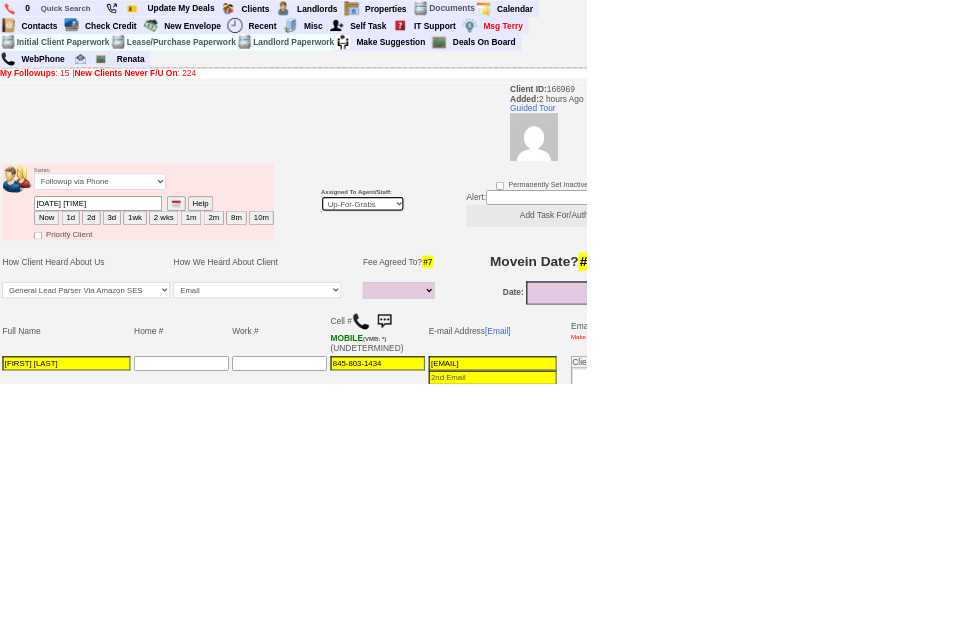 select on "227" 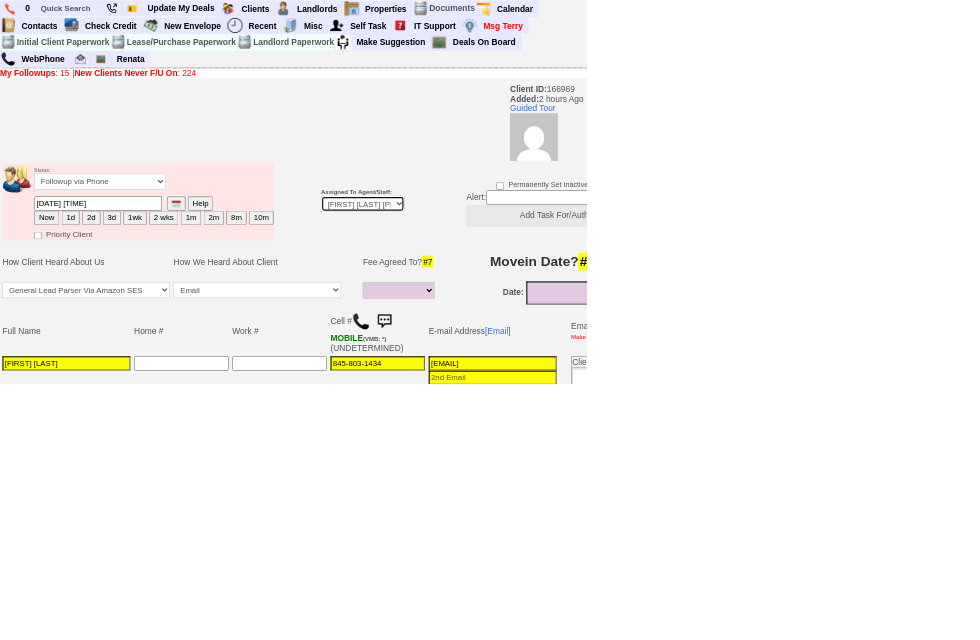 scroll, scrollTop: 14, scrollLeft: 0, axis: vertical 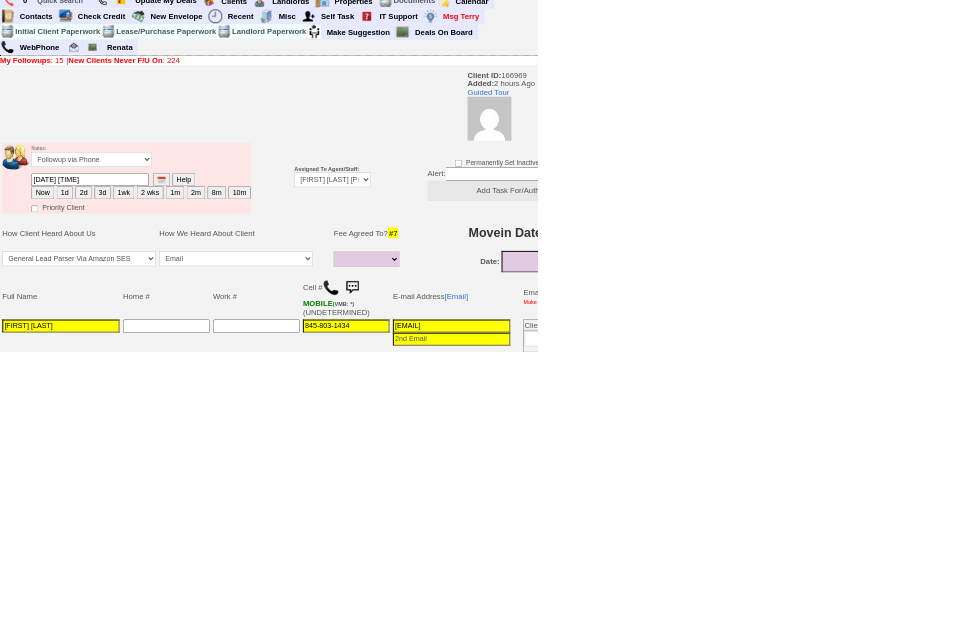 click on "1d" at bounding box center (118, 350) 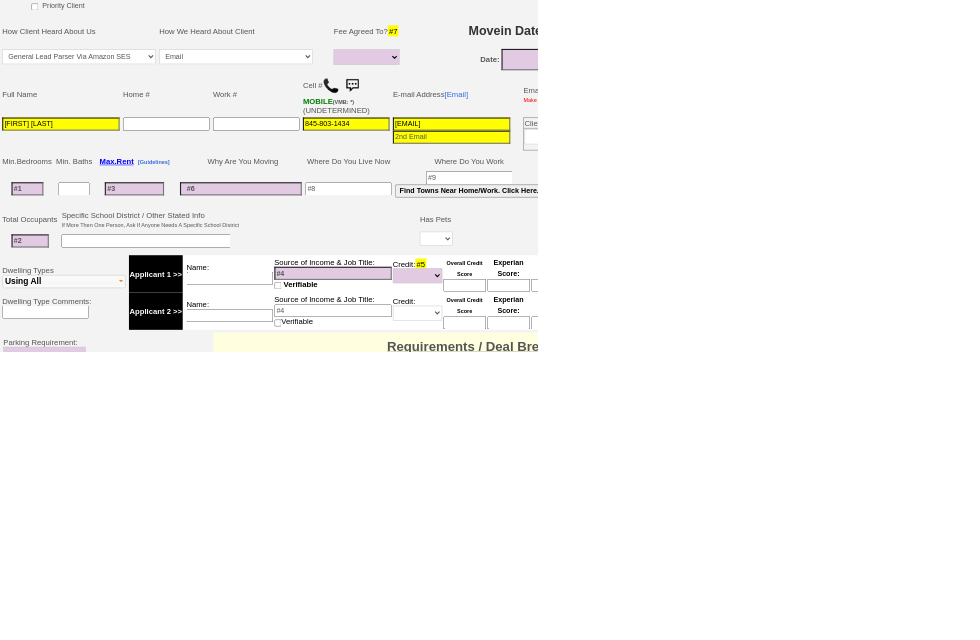 click on "Insert New Note Here" at bounding box center (829, 1071) 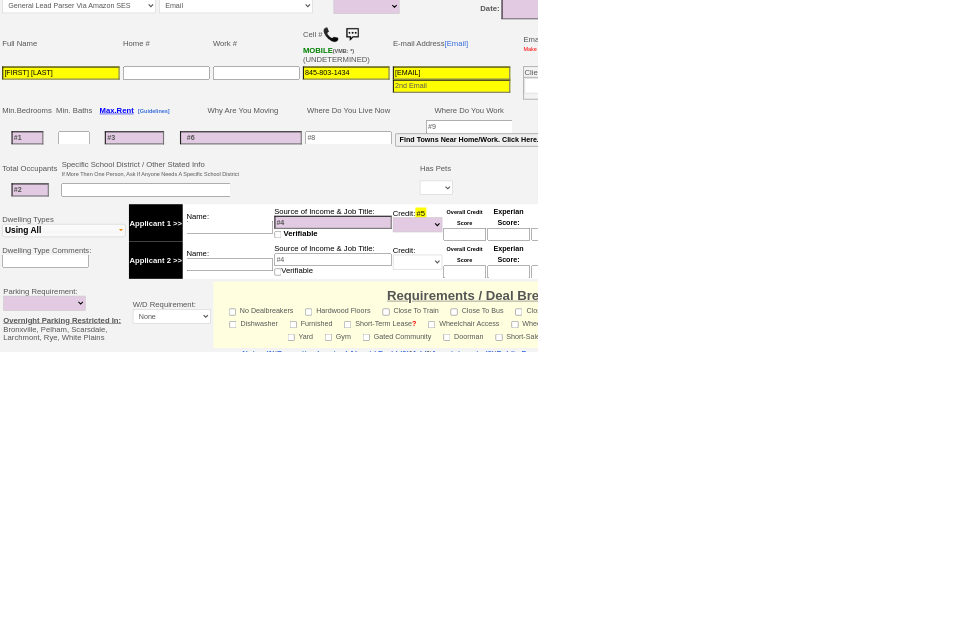 type on "F" 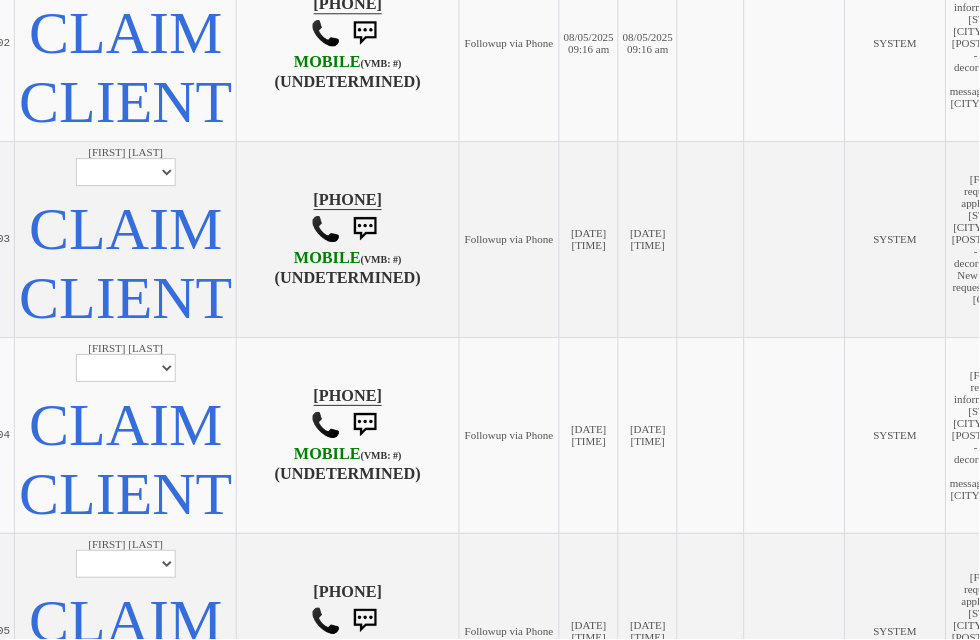 scroll, scrollTop: 699, scrollLeft: 25, axis: both 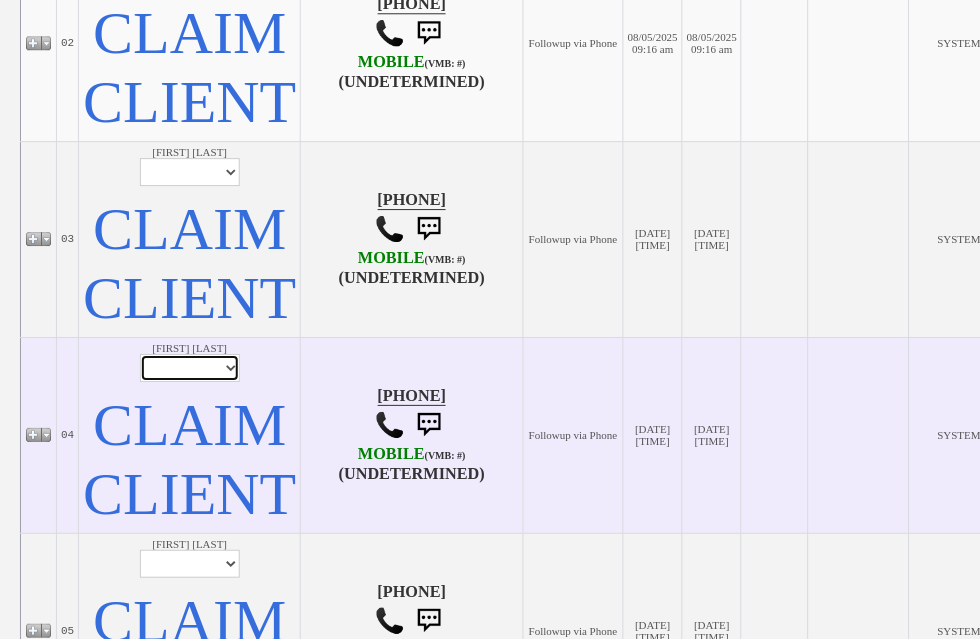 click on "Profile
Edit
Print
Email Externally (Will Not Be Tracked In CRM)
Closed Deals" at bounding box center [190, 369] 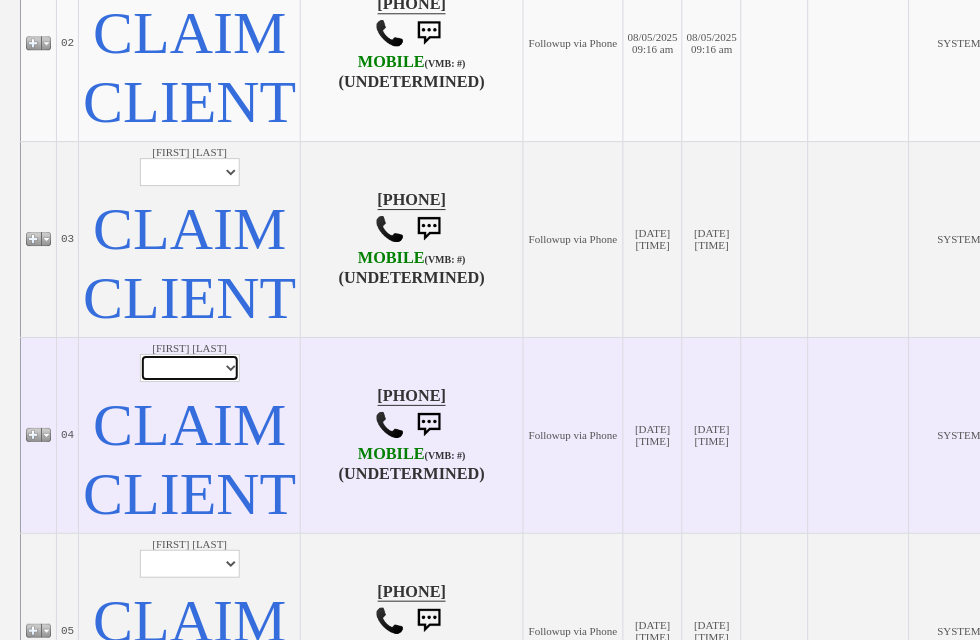 select on "ChangeURL,/crm/custom/edit_client_form.php?redirect=%2Fcrm%2Fclients.php&id=[NUMBER]" 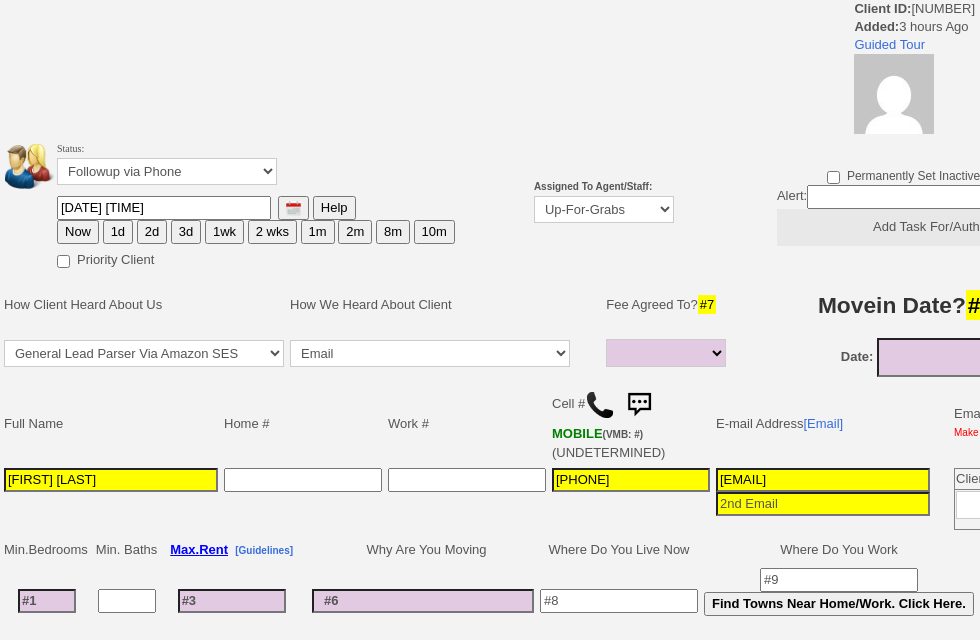 select 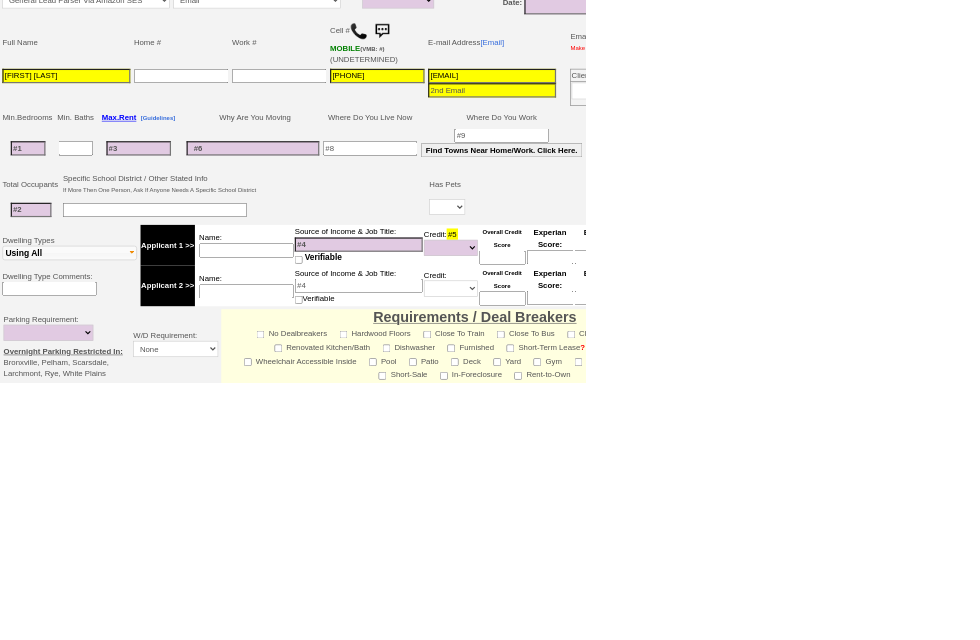 scroll, scrollTop: 353, scrollLeft: 0, axis: vertical 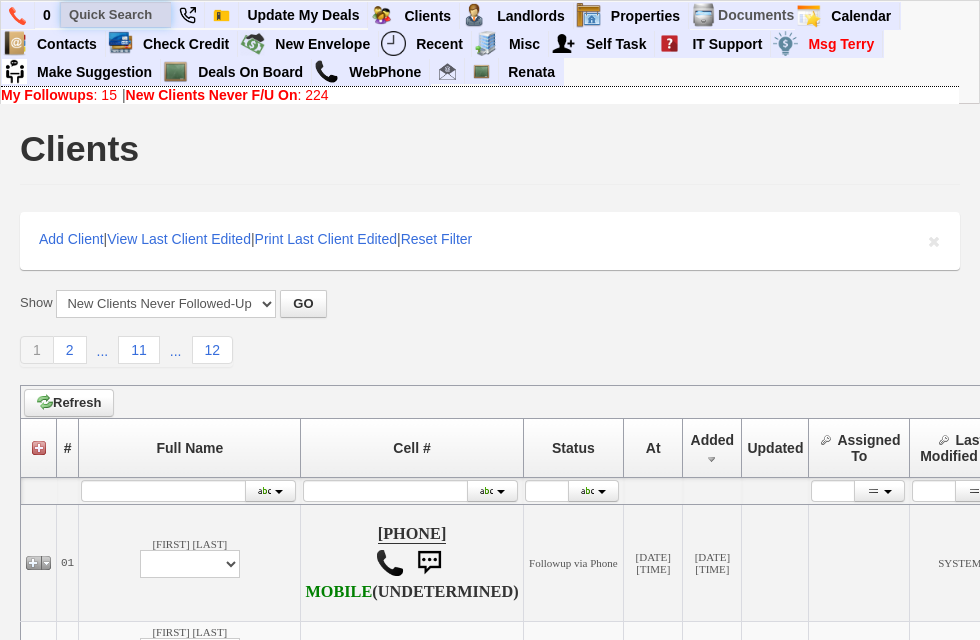click at bounding box center [116, 14] 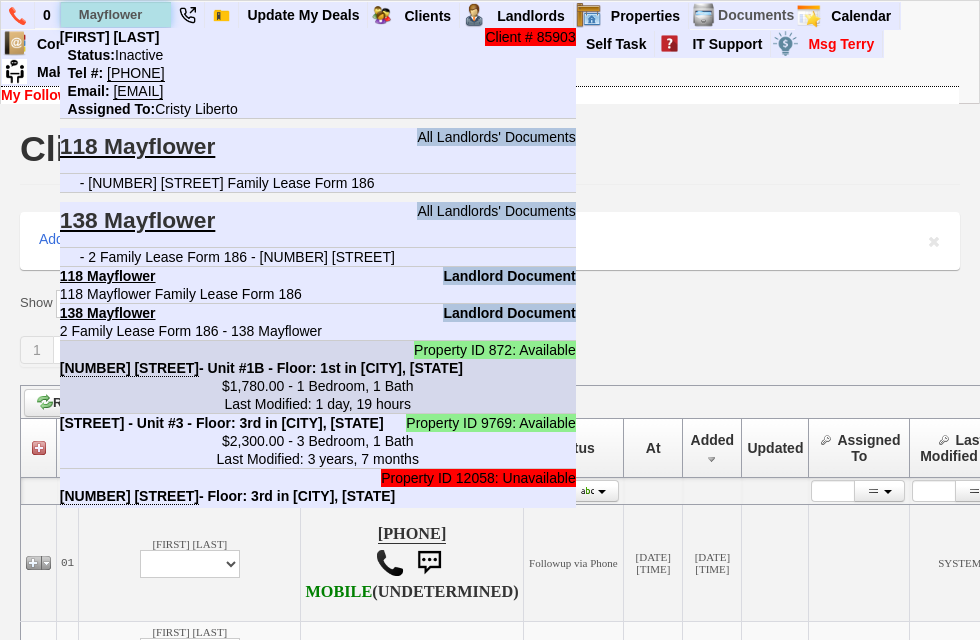 type on "Mayflower" 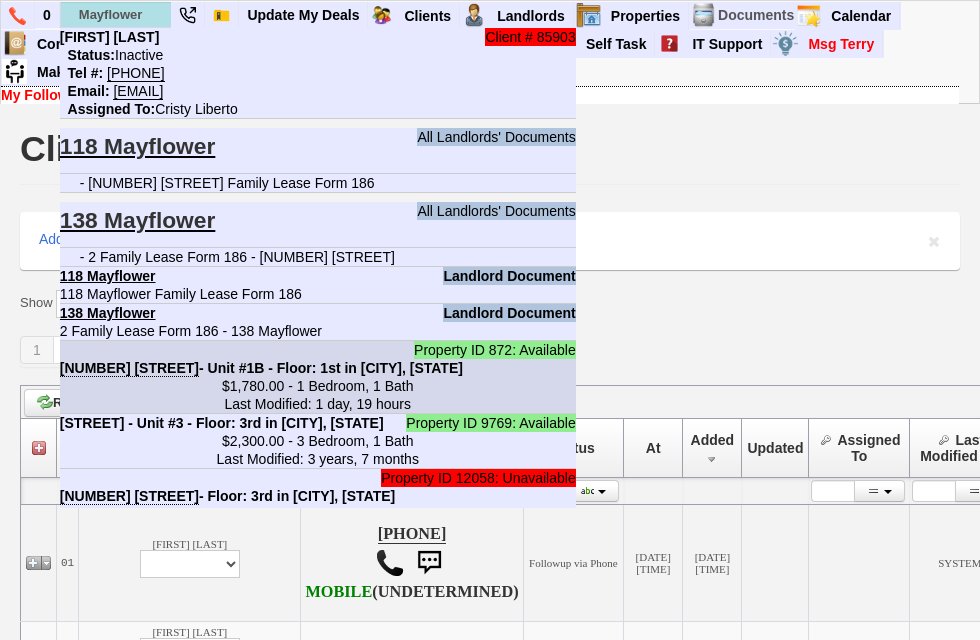 click on "[NUMBER] [STREET] - Unit #1B - Floor: 1st in [CITY], [STATE]" at bounding box center [261, 368] 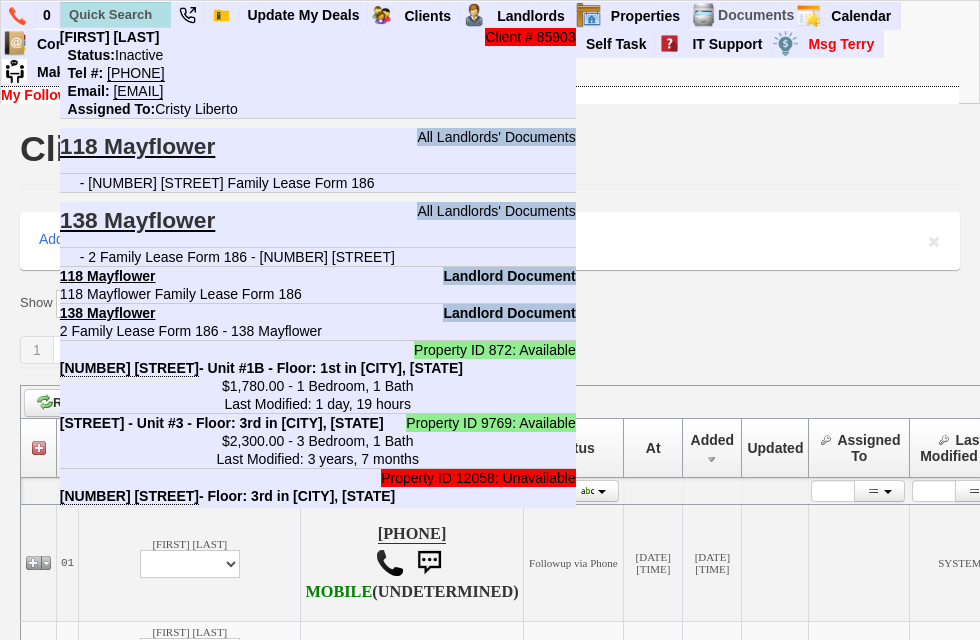 click on "Show
All
New Clients Never Followed-Up On
------------------------------------------------
Inquiries Received Recently With Unassigned Agent
Clients Up For Grab Over 96 Hours Old
Clients Up For Grab With Future Followup Dates
Clients Up For Grab Set Inactive Automatically
Clients Set Inactive Automatically
My Clients Set Inactive Automatically
My New Clients Never Followed-Up On
Requires Action By Me
Priority Clients Requiring Action By Me
Assigned To Me
All Assigned To Me (Includes Inactive & Closed Deals)
GO" at bounding box center [490, 304] 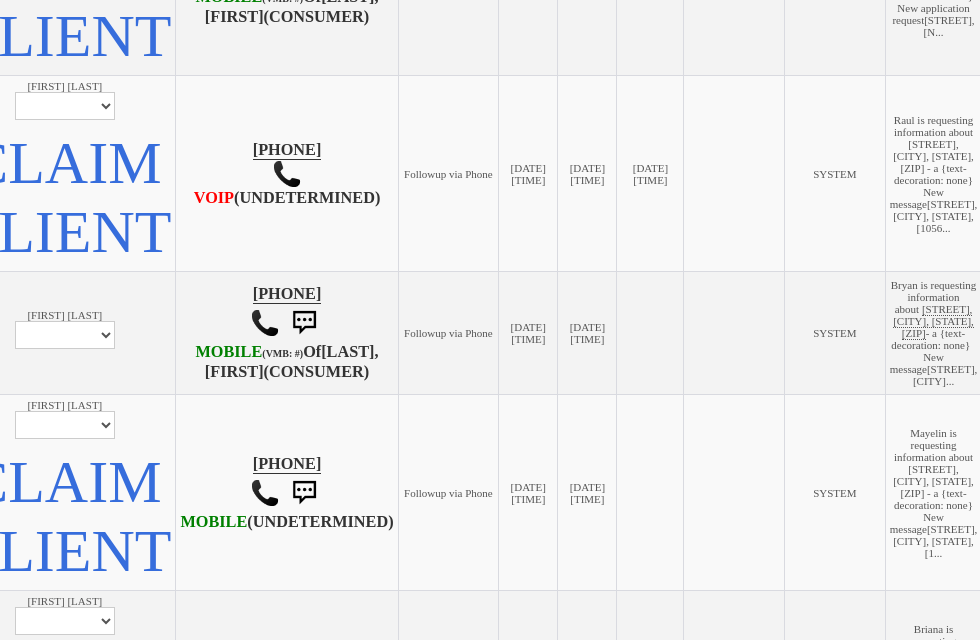 scroll, scrollTop: 1648, scrollLeft: 272, axis: both 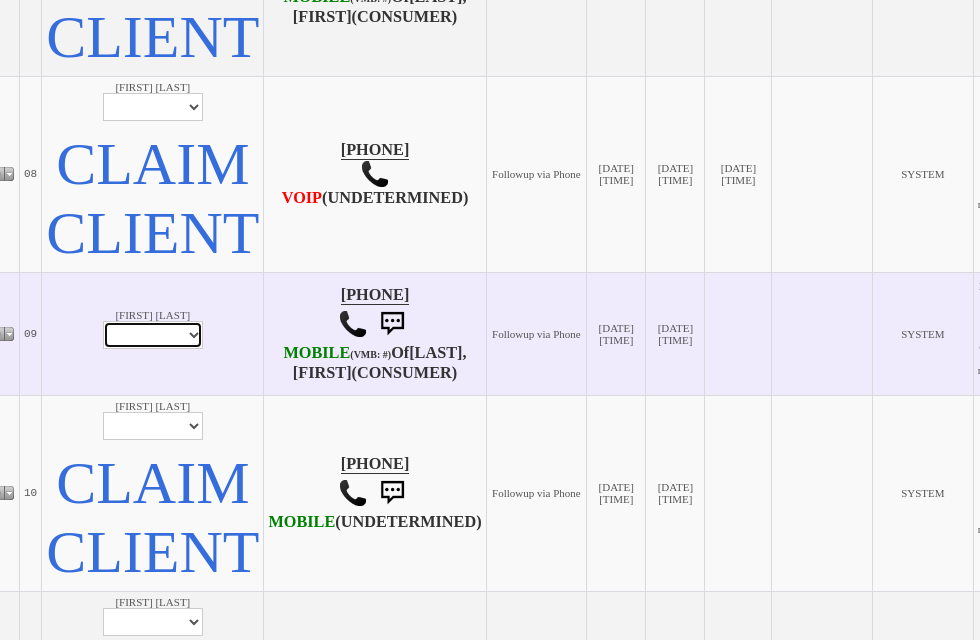 click on "Profile
Edit
Print
Email Externally (Will Not Be Tracked In CRM)
Closed Deals" at bounding box center [153, 335] 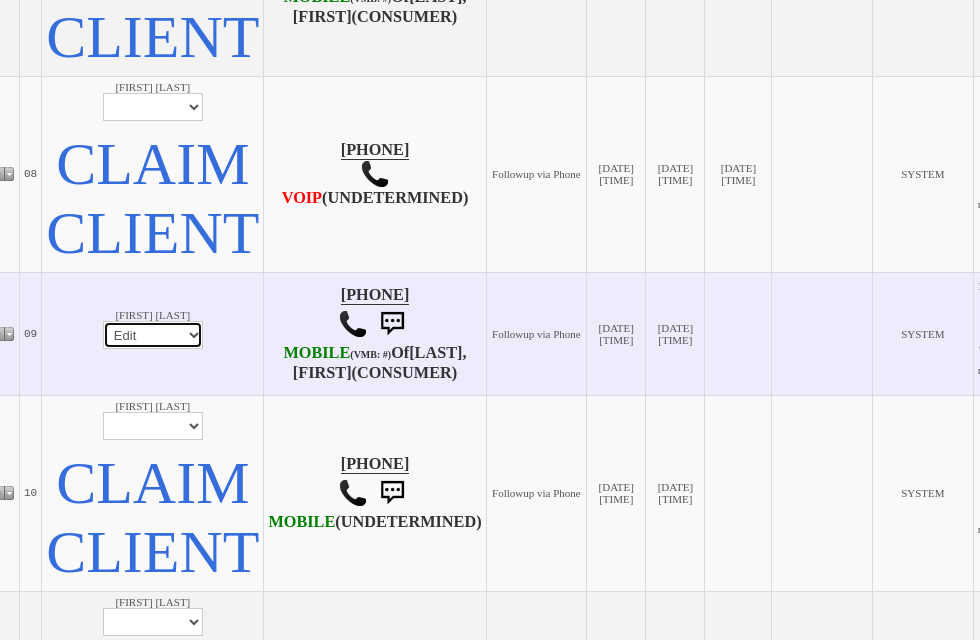 select 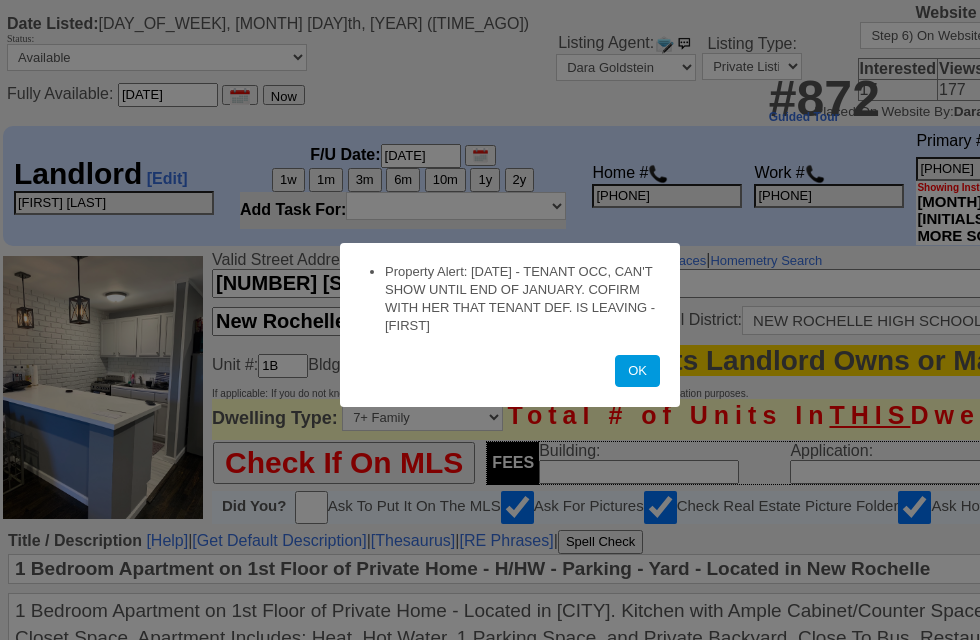 scroll, scrollTop: 0, scrollLeft: 0, axis: both 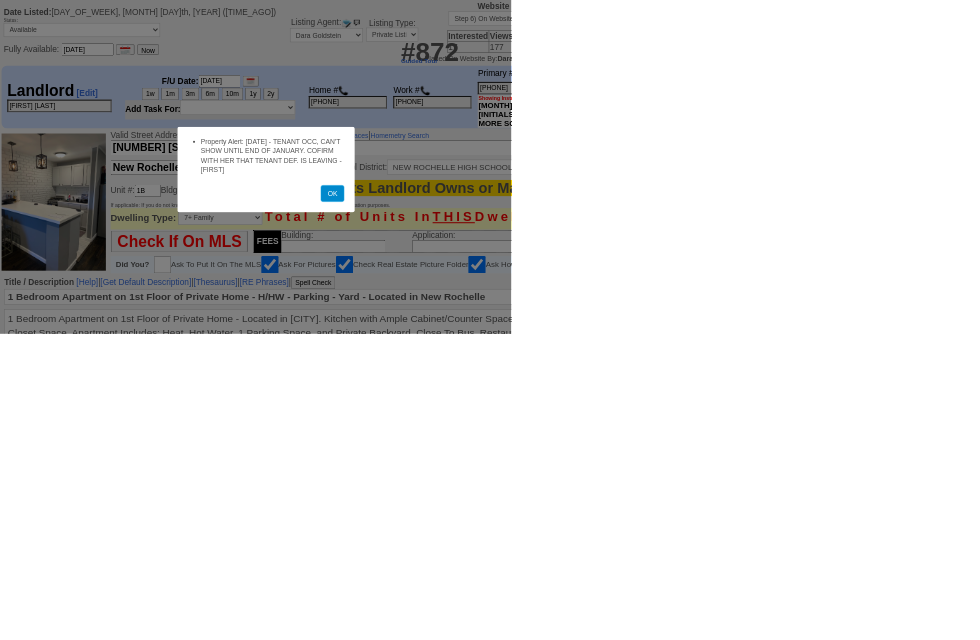 click on "OK" at bounding box center [637, 371] 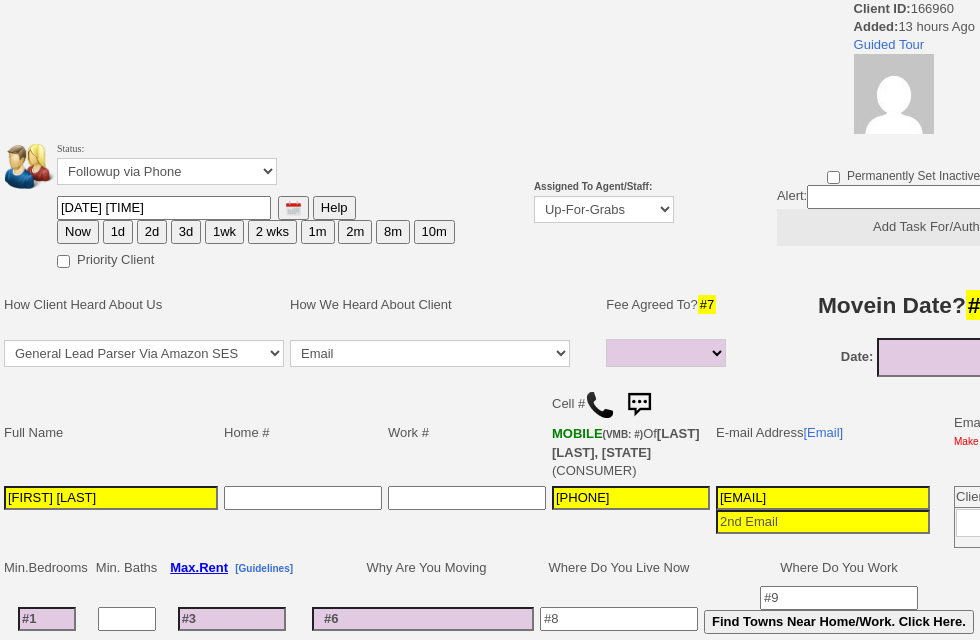 select 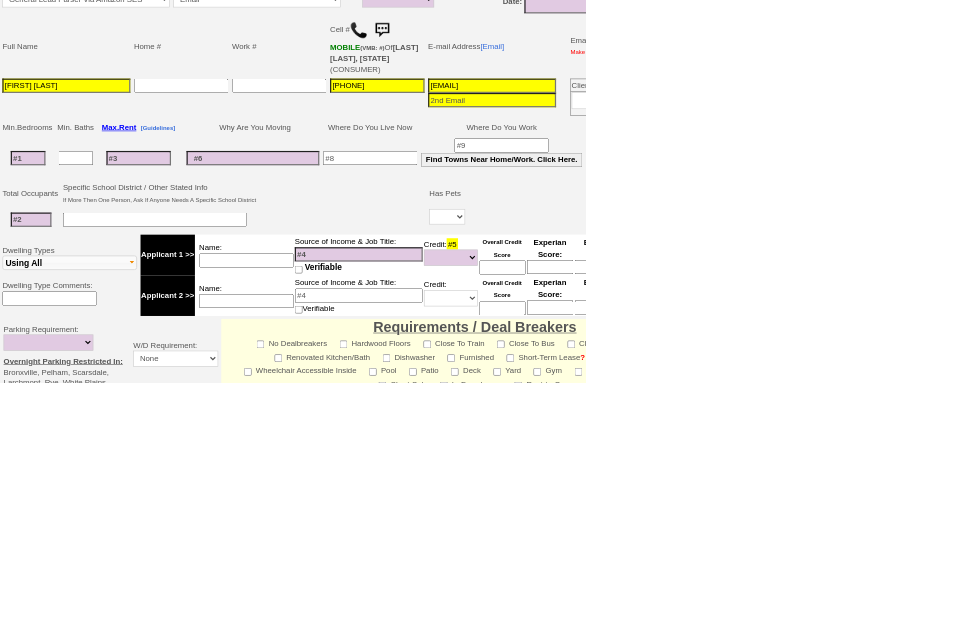 scroll, scrollTop: 353, scrollLeft: 0, axis: vertical 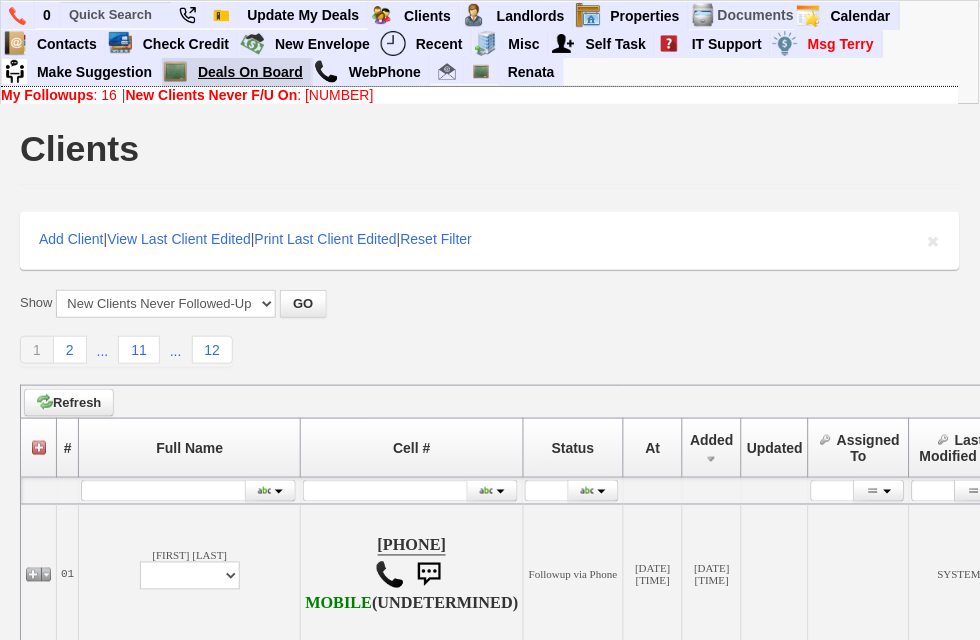 click on "Deals On Board" at bounding box center (251, 72) 